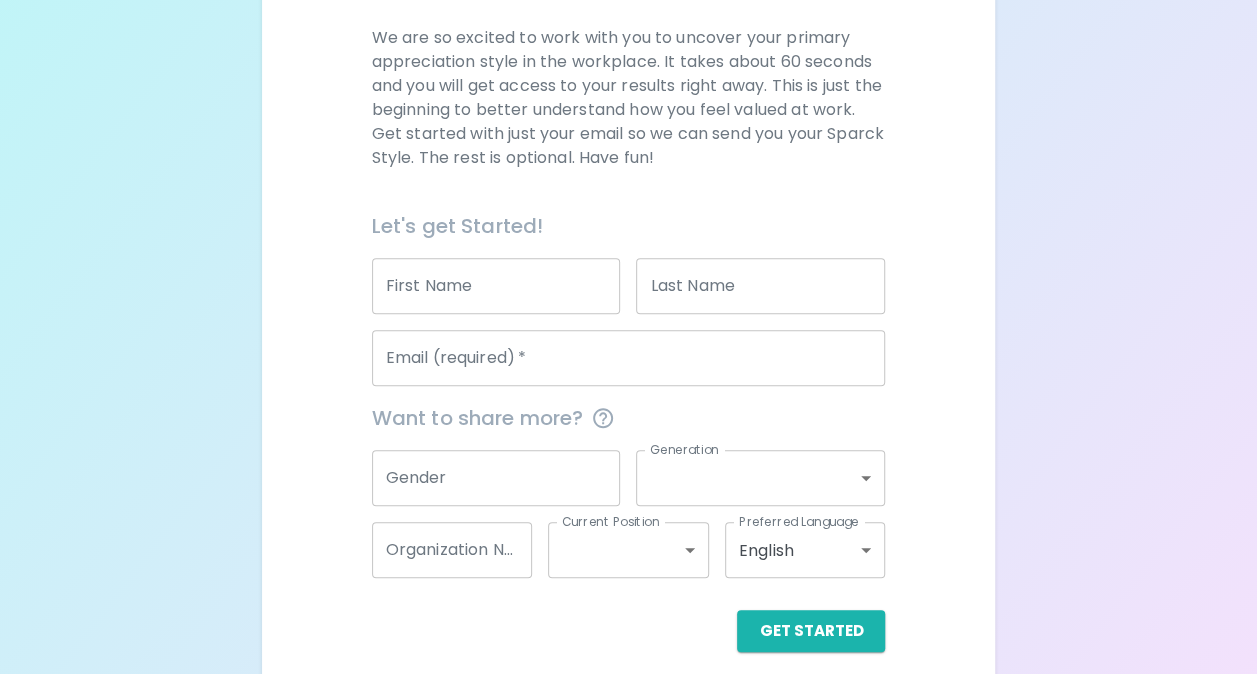 scroll, scrollTop: 288, scrollLeft: 0, axis: vertical 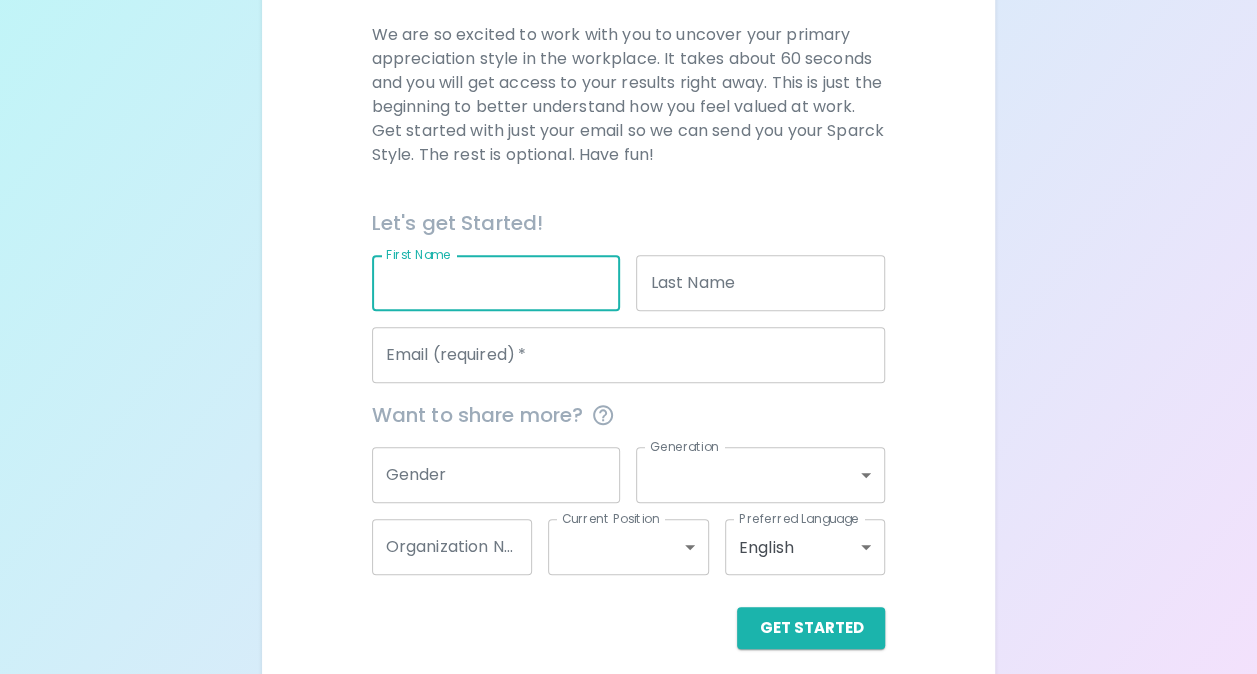 click on "First Name" at bounding box center (496, 283) 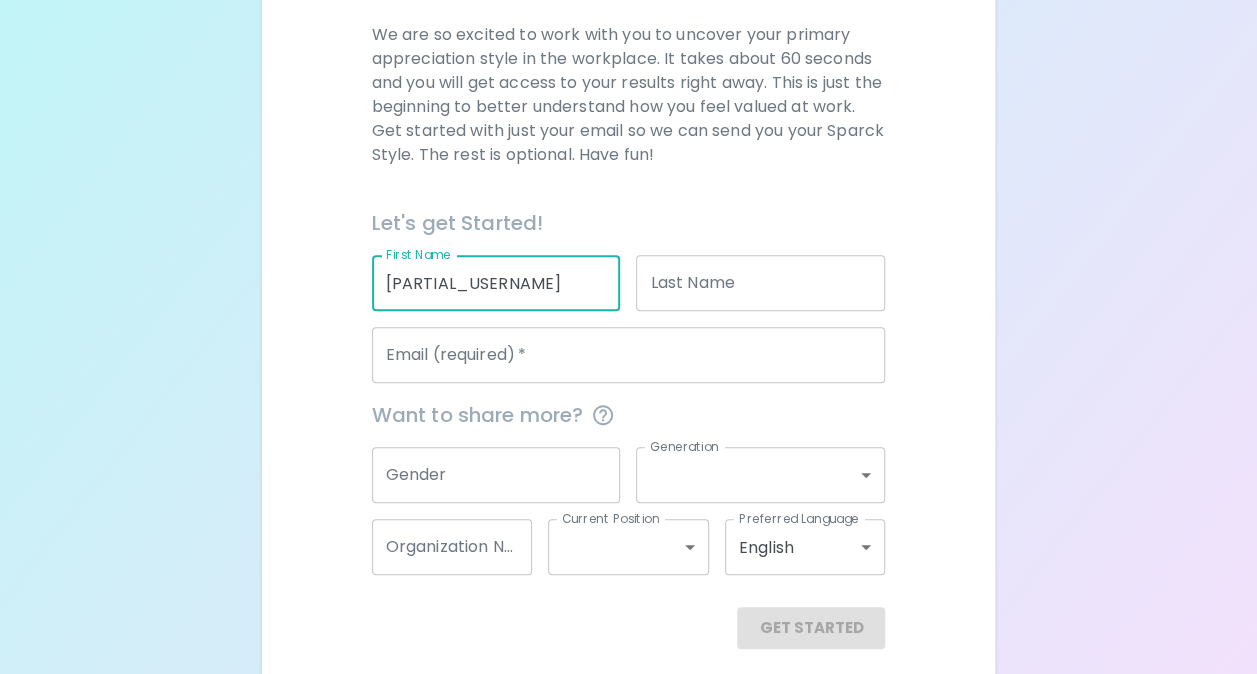 type on "[FIRSTNAME]" 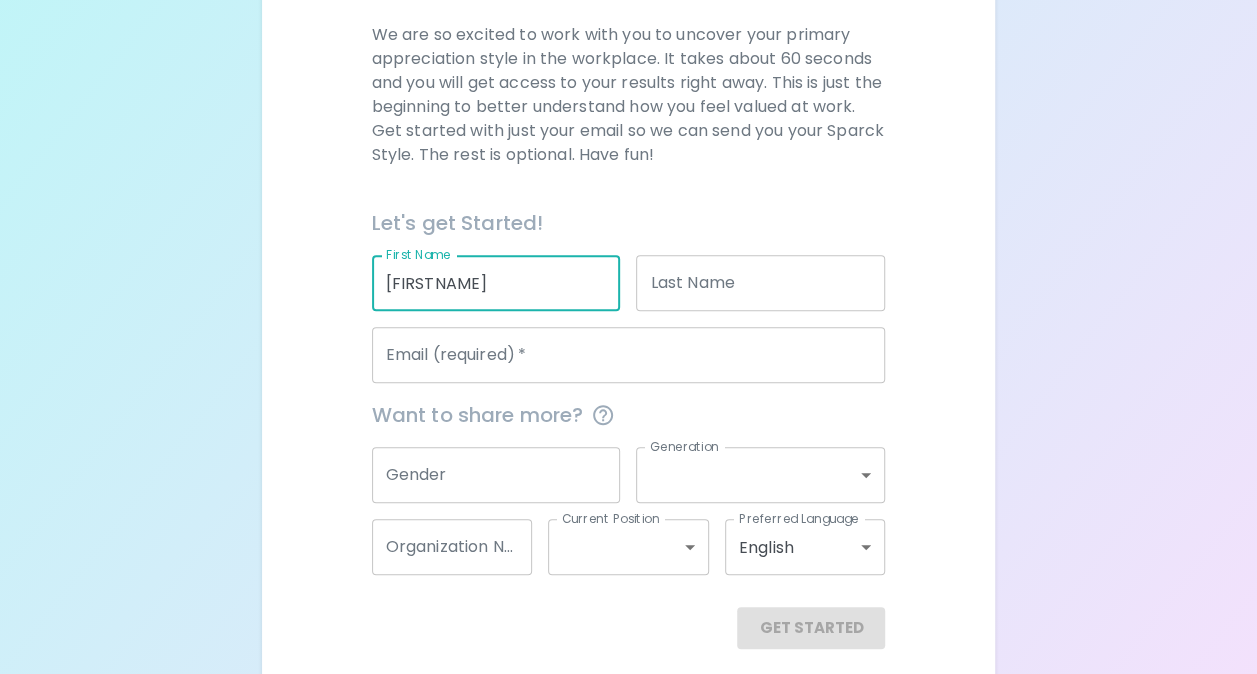 type on "flack" 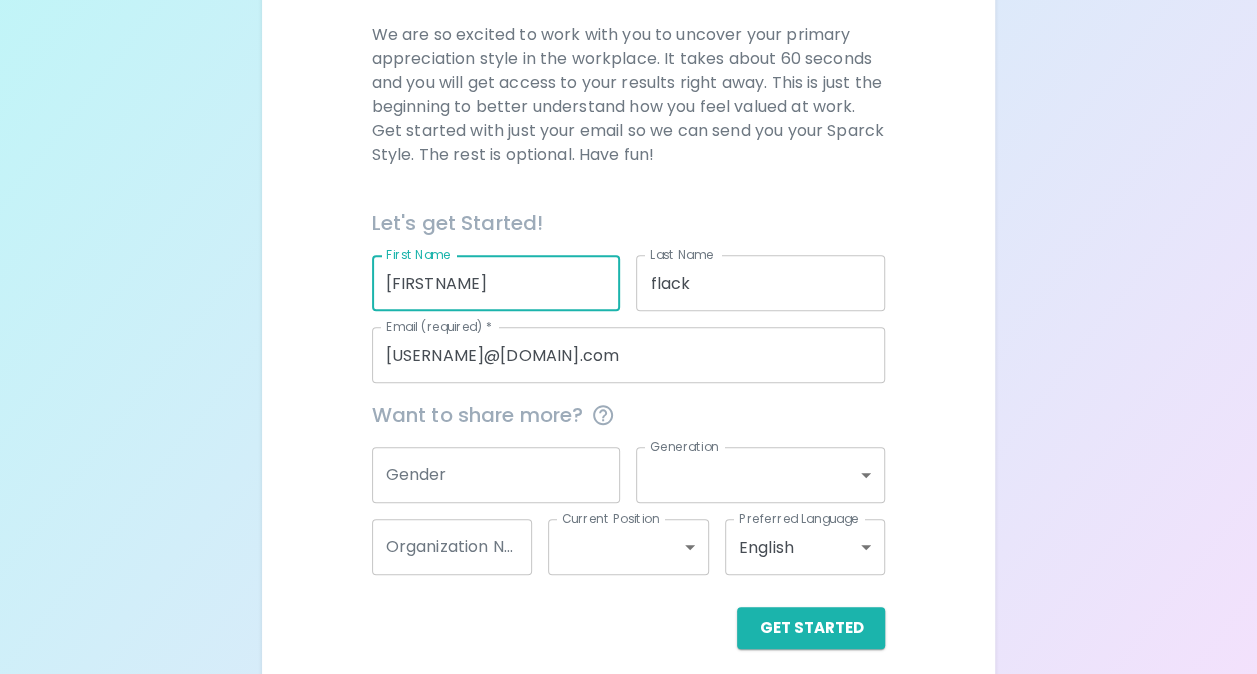click on "[USERNAME]@[DOMAIN].com" at bounding box center (629, 355) 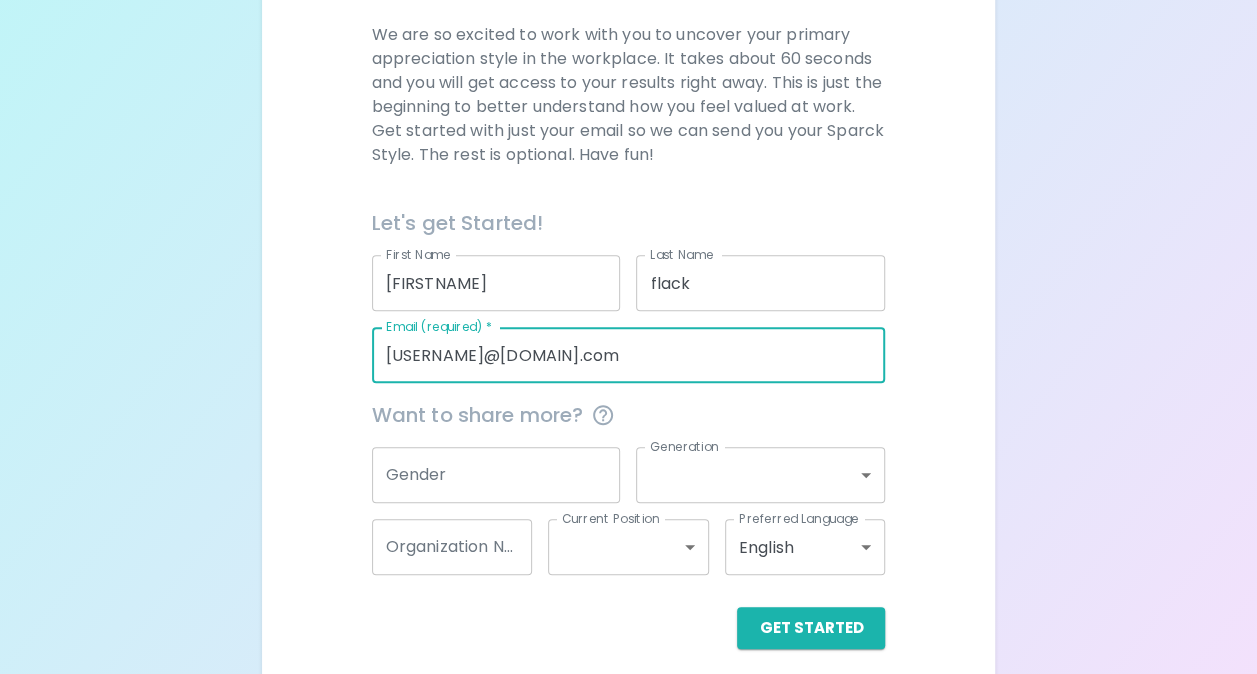 drag, startPoint x: 623, startPoint y: 348, endPoint x: 438, endPoint y: 360, distance: 185.38878 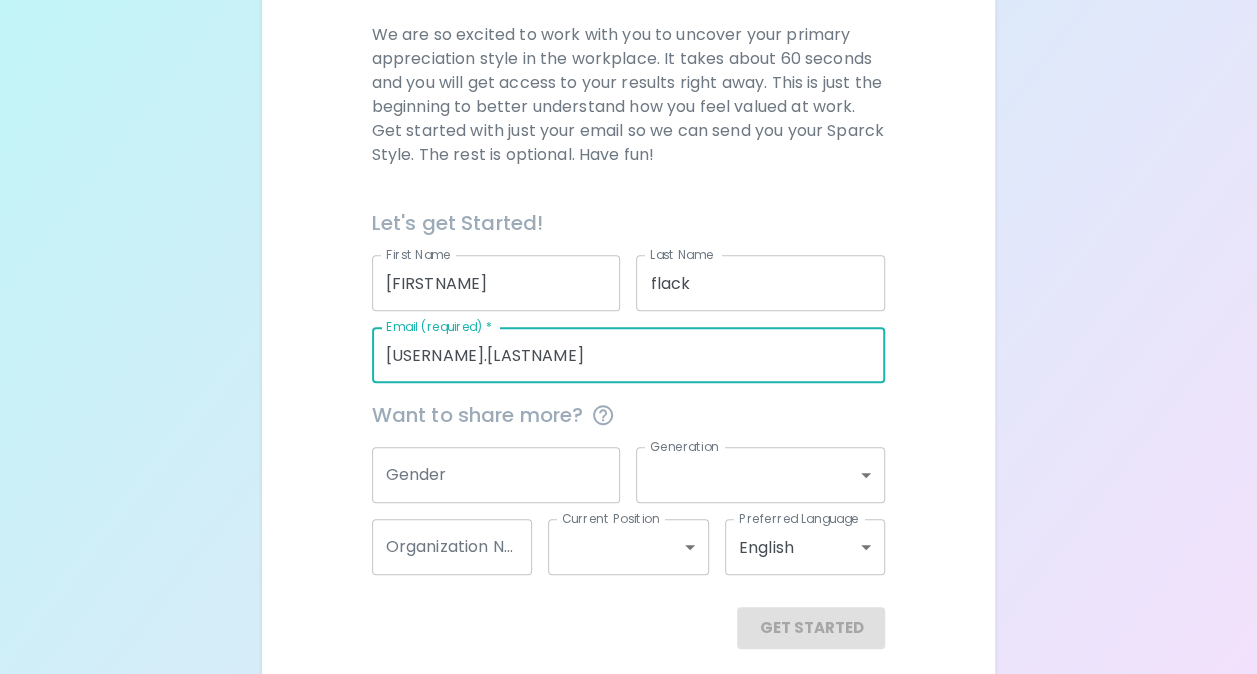 type on "[USERNAME]@[DOMAIN].com" 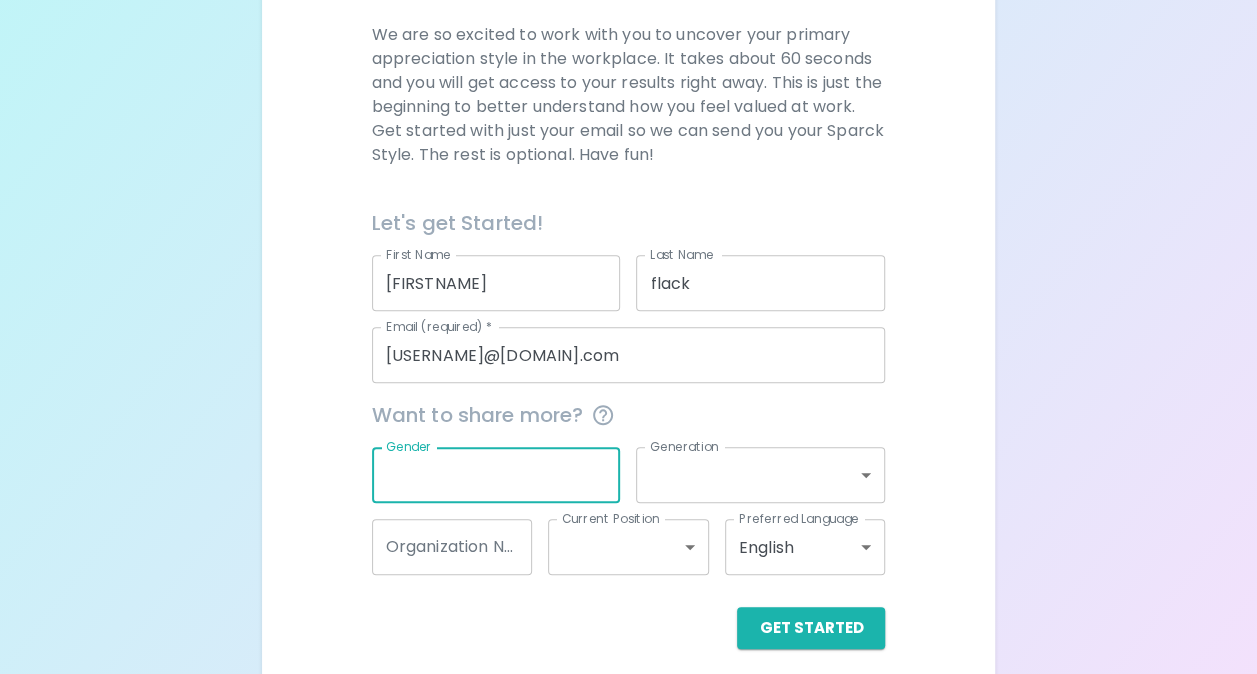 click on "Gender" at bounding box center [496, 475] 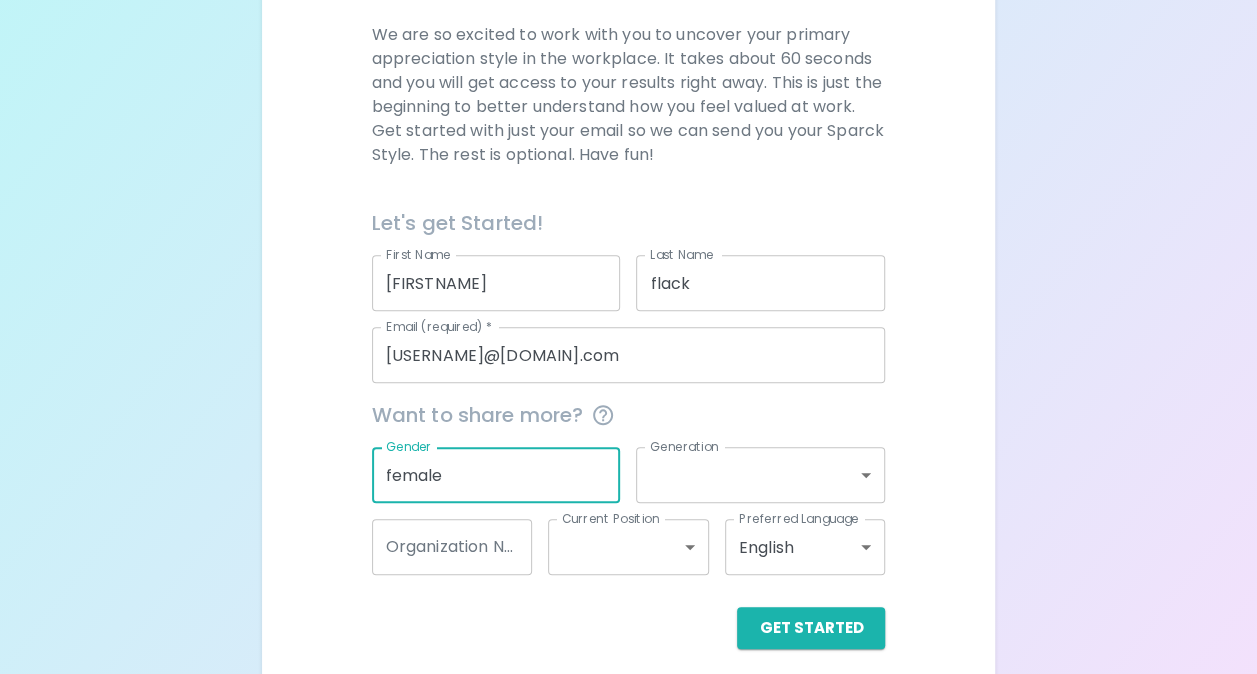 type on "female" 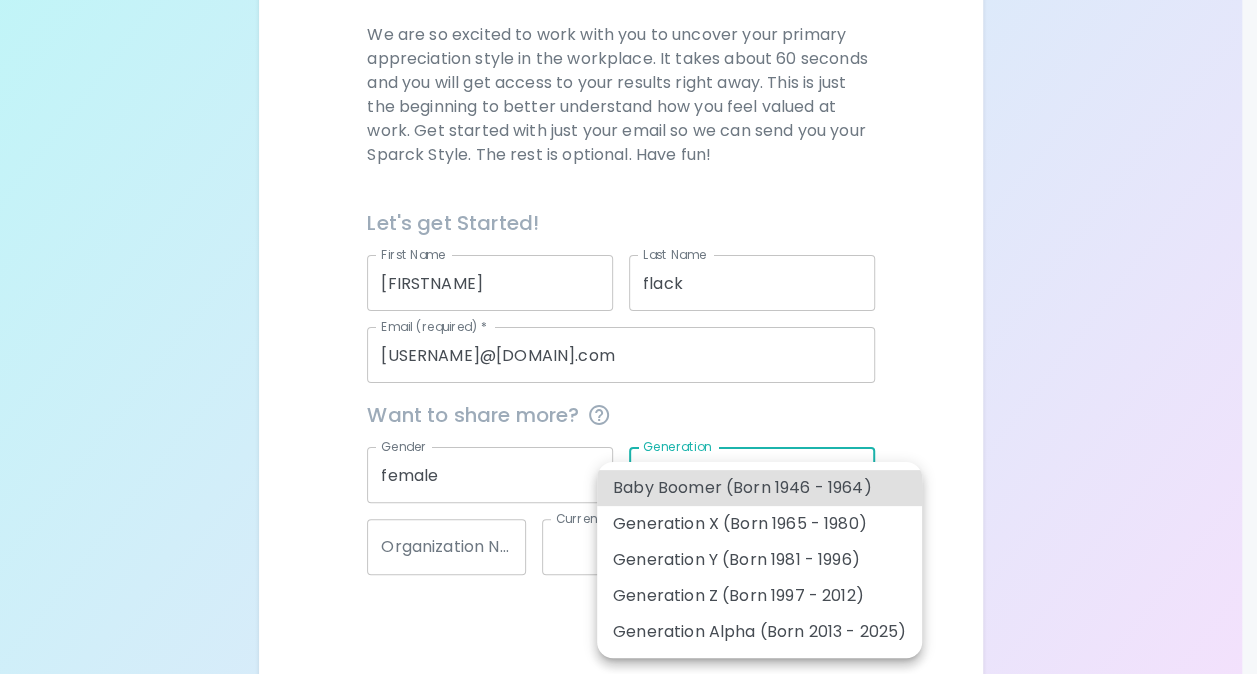 click on "First Name [FIRST] First Name Last Name [LAST] Last Name Email (required)   * [USERNAME]@[DOMAIN].com Email (required)   * Want to share more? Gender [GENDER] Gender Generation ​ Generation Organization Name Organization Name Current Position ​ Current Position Preferred Language English en Preferred Language Get Started   English Español العربية‏ Português Baby Boomer (Born 1946 - 1964) Generation X (Born 1965 - 1980) Generation Y (Born 1981 - 1996) Generation Z (Born 1997 - 2012) Generation Alpha (Born 2013 - 2025)" at bounding box center (628, 200) 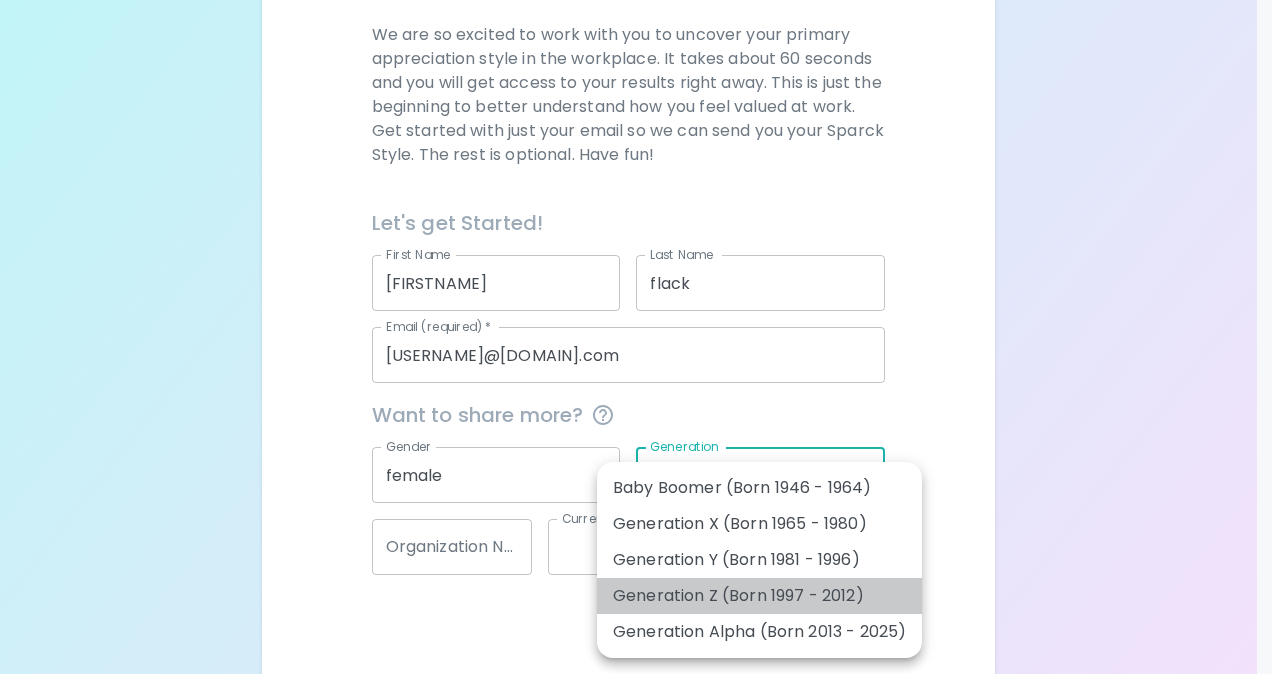click on "Generation Z (Born 1997 - 2012)" at bounding box center [759, 596] 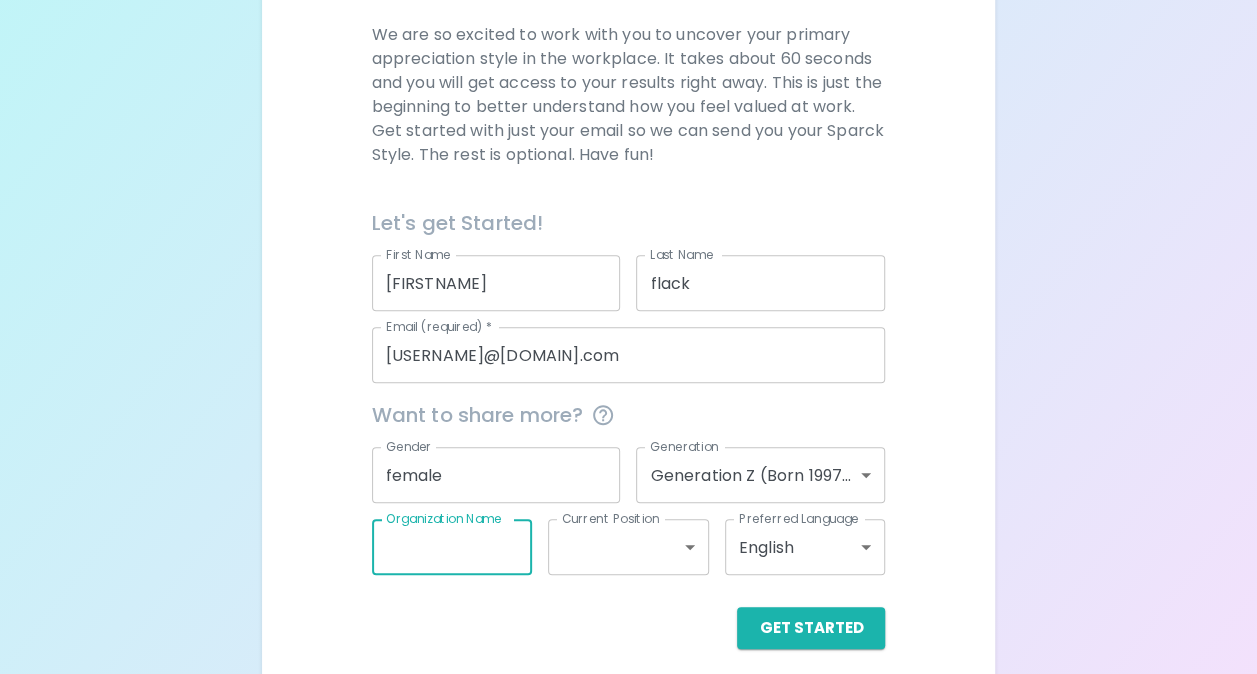 click on "Organization Name Organization Name" at bounding box center (452, 547) 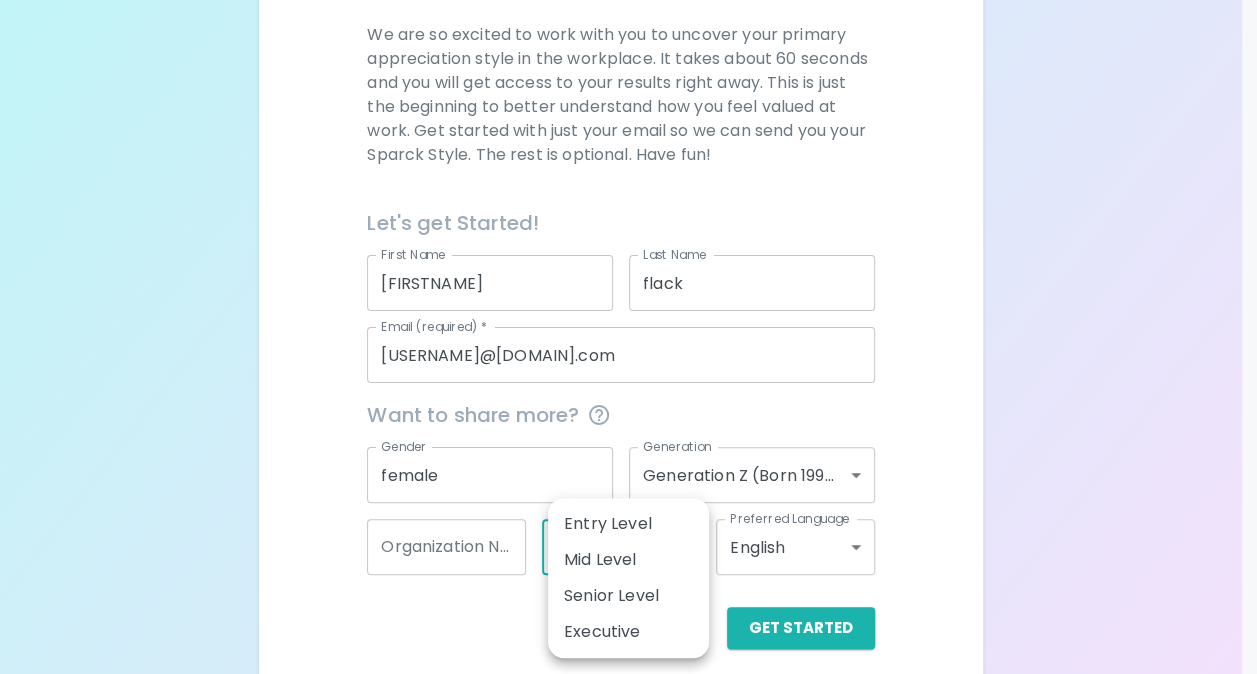 click on "First Name [FIRST] First Name Last Name [LAST] Last Name Email (required)   * [USERNAME]@[DOMAIN].com Email (required)   * Want to share more? Gender [GENDER] Gender Generation Generation Z (Born 1997 - 2012) generation_z Organization Name Organization Name Current Position ​ Current Position Preferred Language English en Preferred Language Get Started   English Español العربية‏ Português Entry Level Mid Level Senior Level Executive" at bounding box center (628, 200) 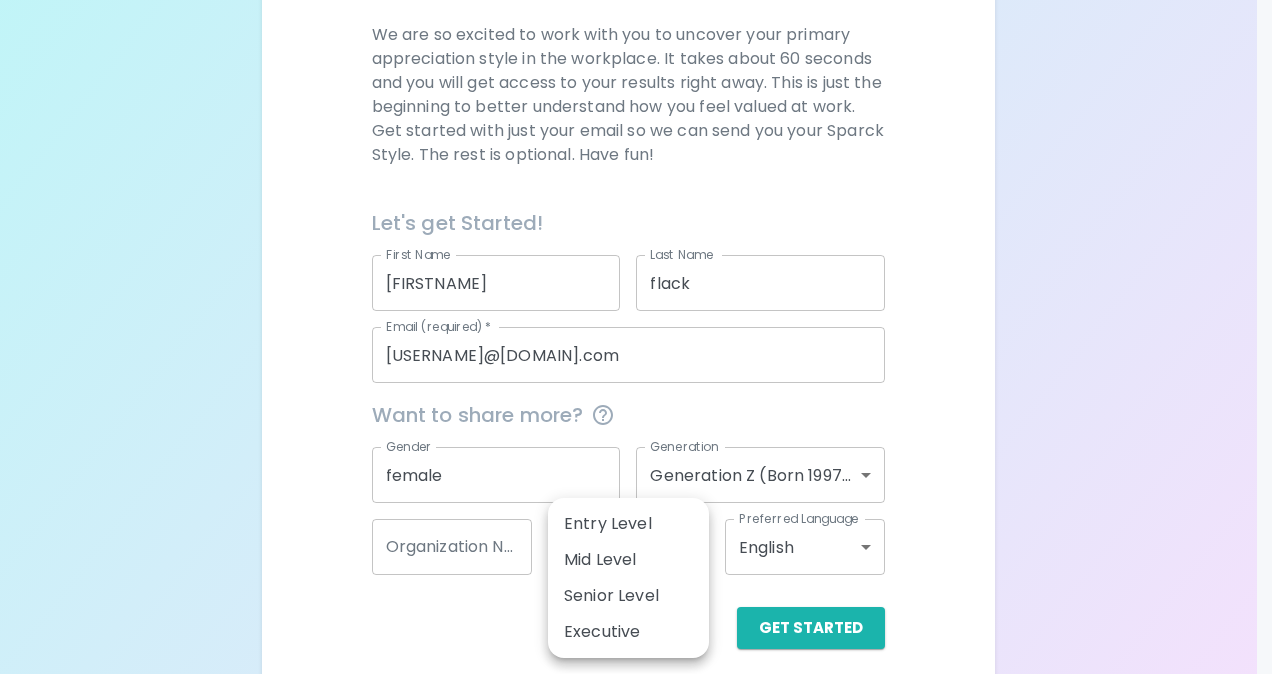 click at bounding box center (636, 337) 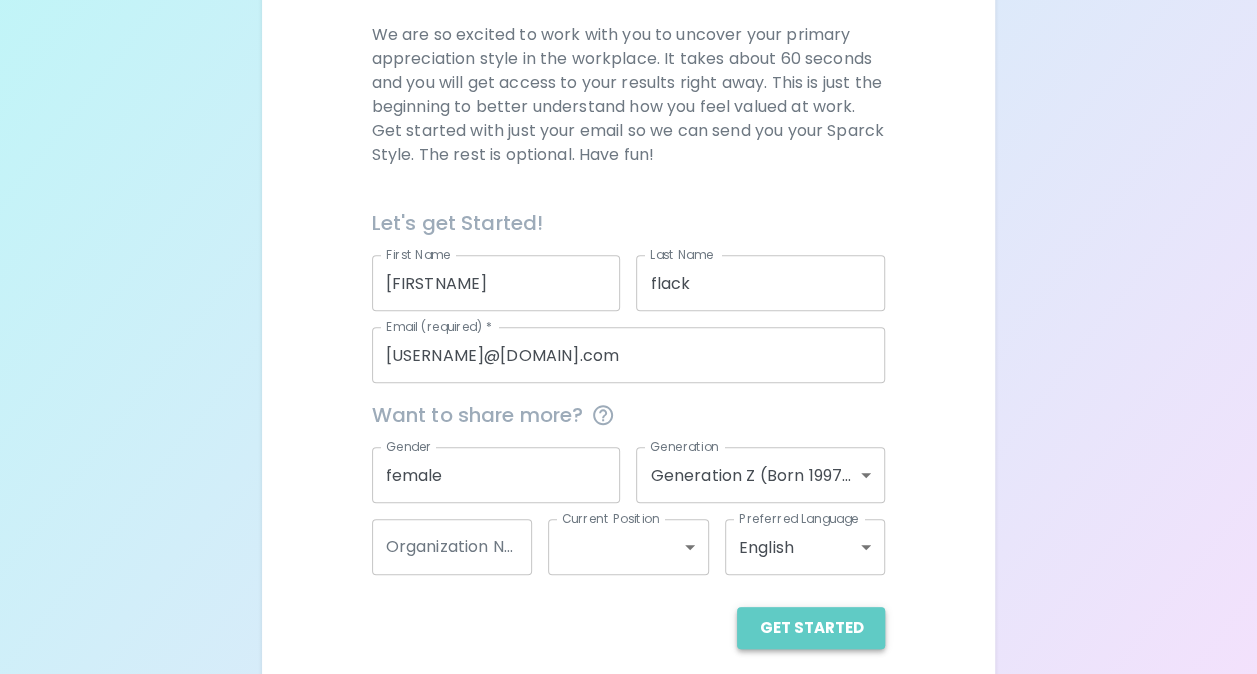 click on "Get Started" at bounding box center [811, 628] 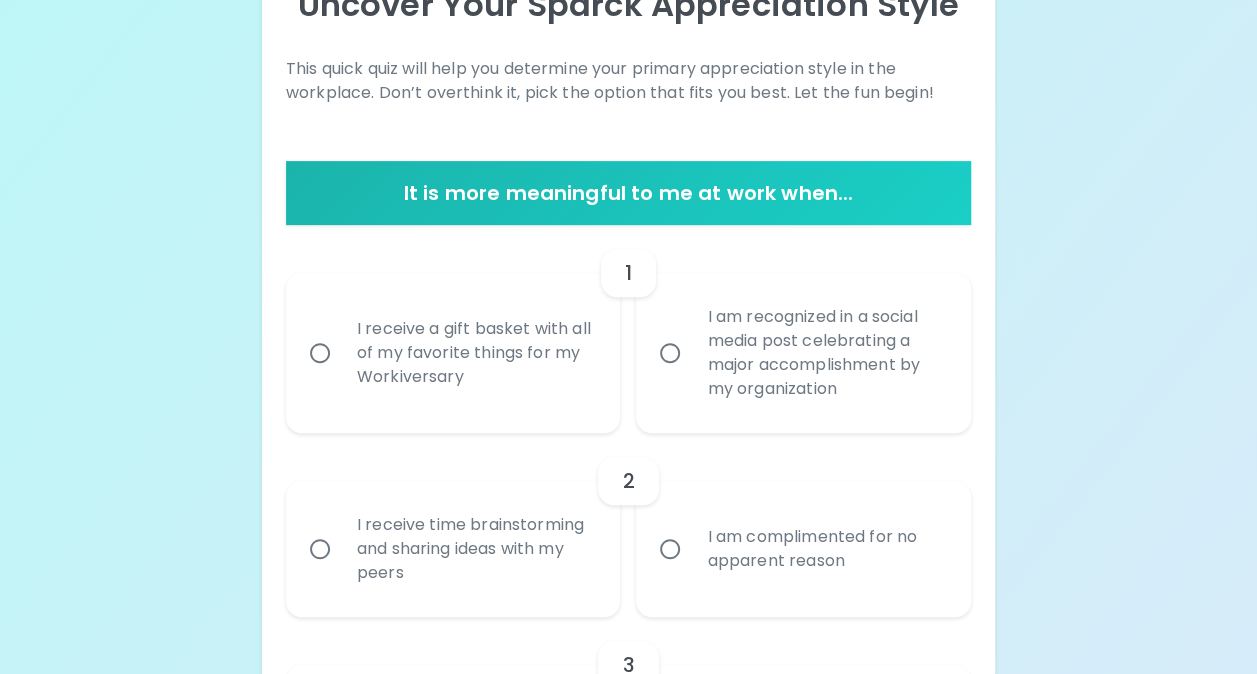 scroll, scrollTop: 258, scrollLeft: 0, axis: vertical 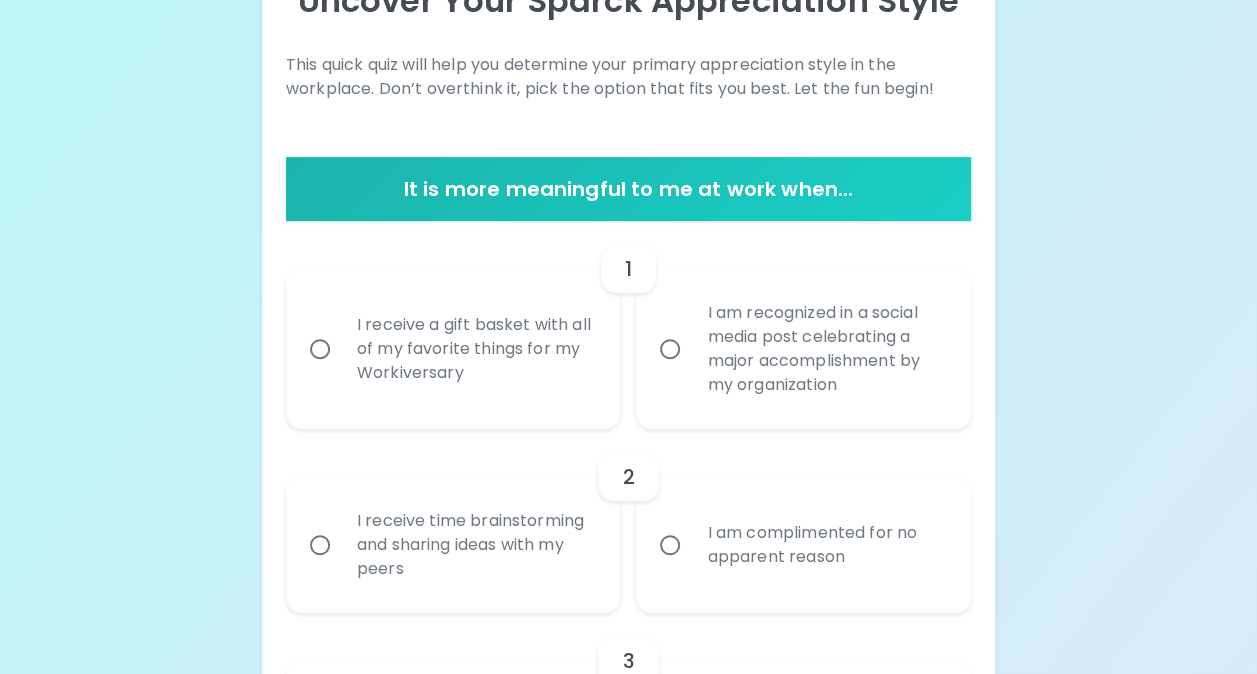 click on "I receive a gift basket with all of my favorite things for my Workiversary" at bounding box center [475, 349] 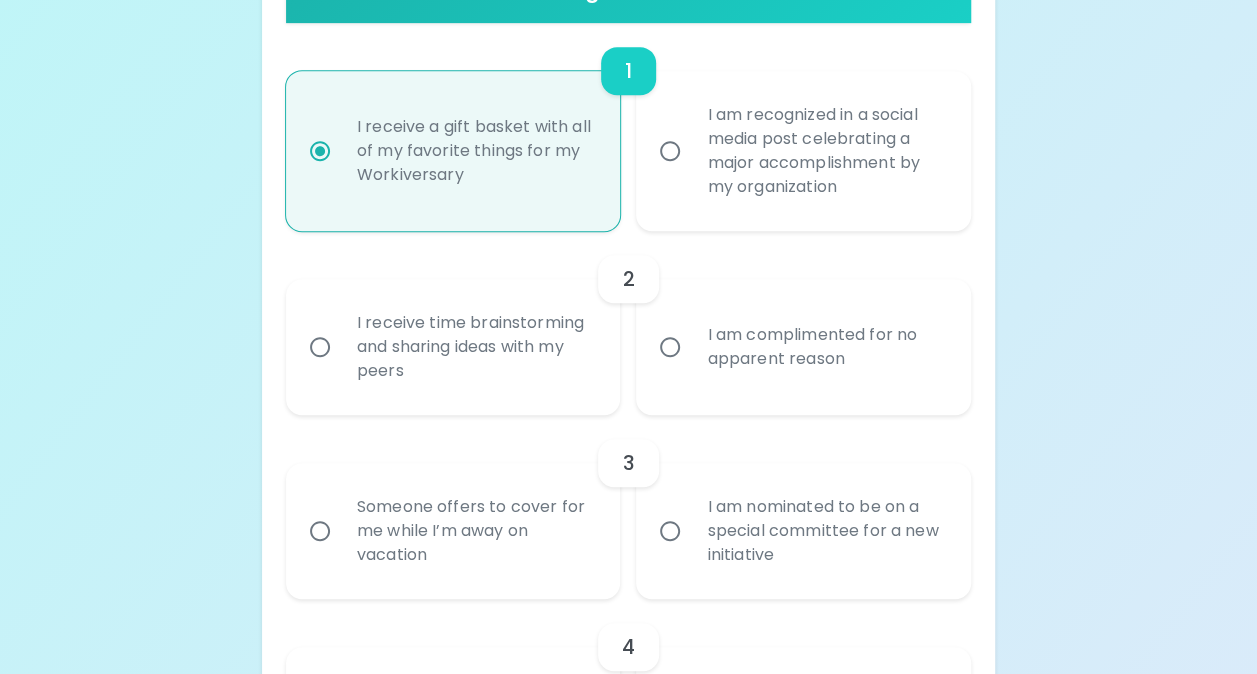 scroll, scrollTop: 456, scrollLeft: 0, axis: vertical 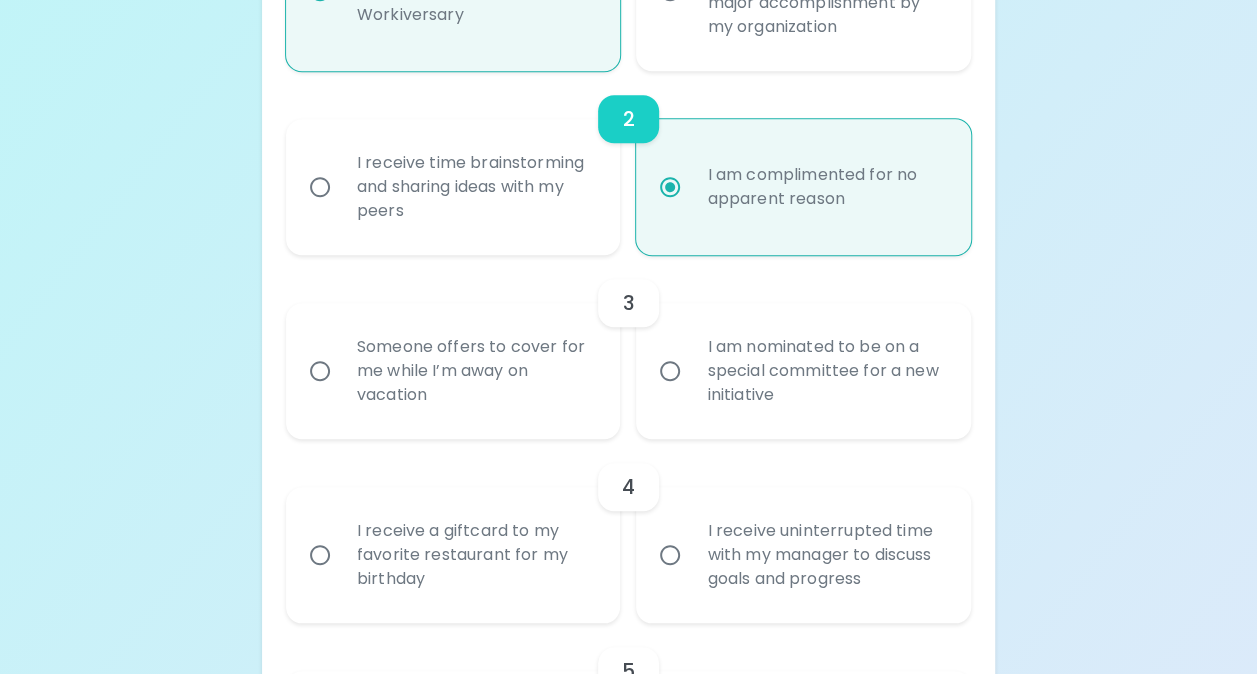 radio on "true" 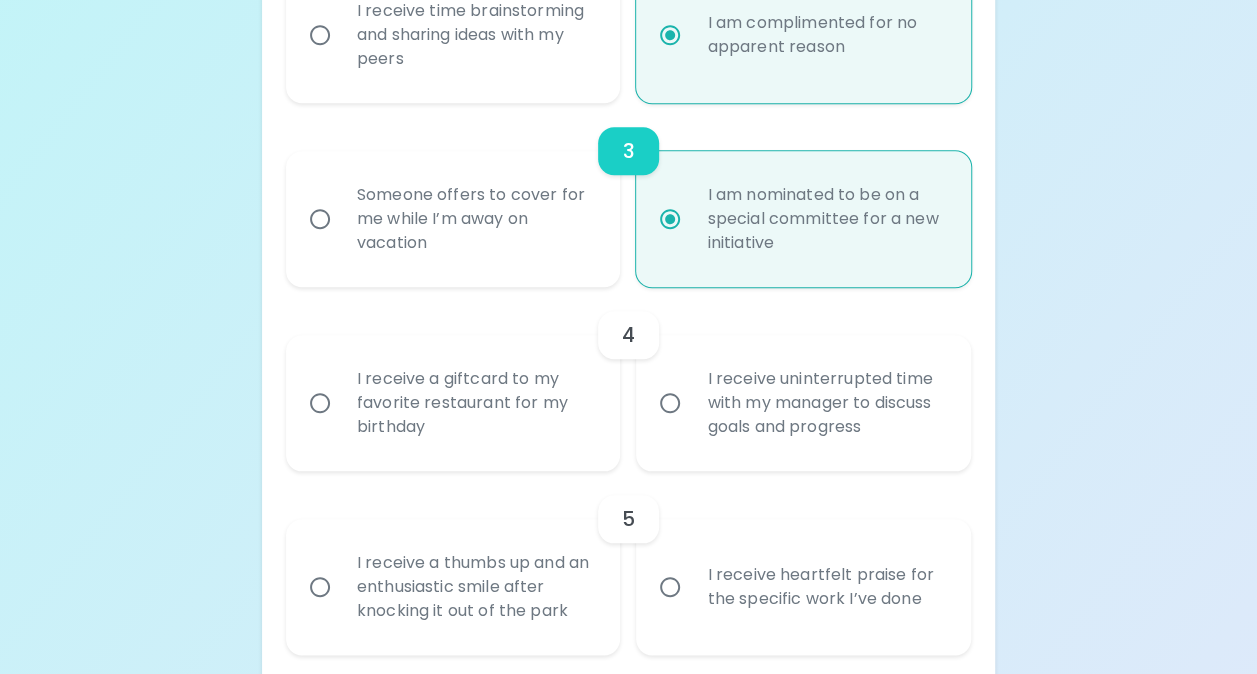 scroll, scrollTop: 776, scrollLeft: 0, axis: vertical 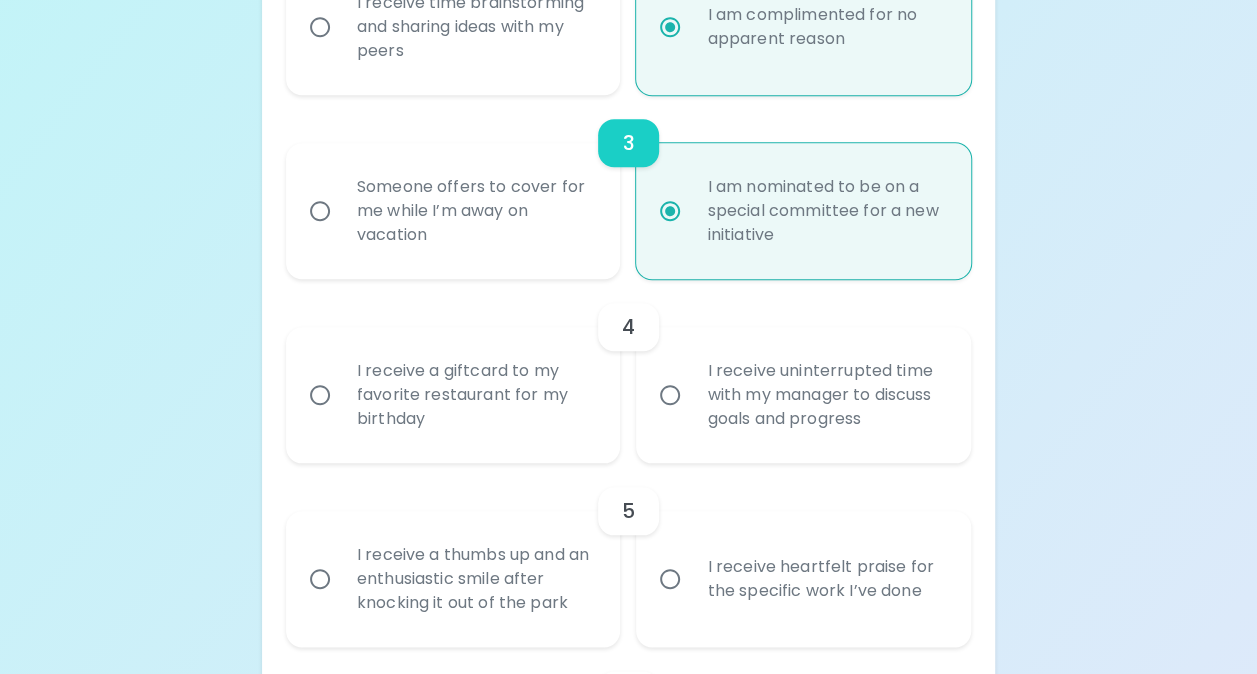 radio on "true" 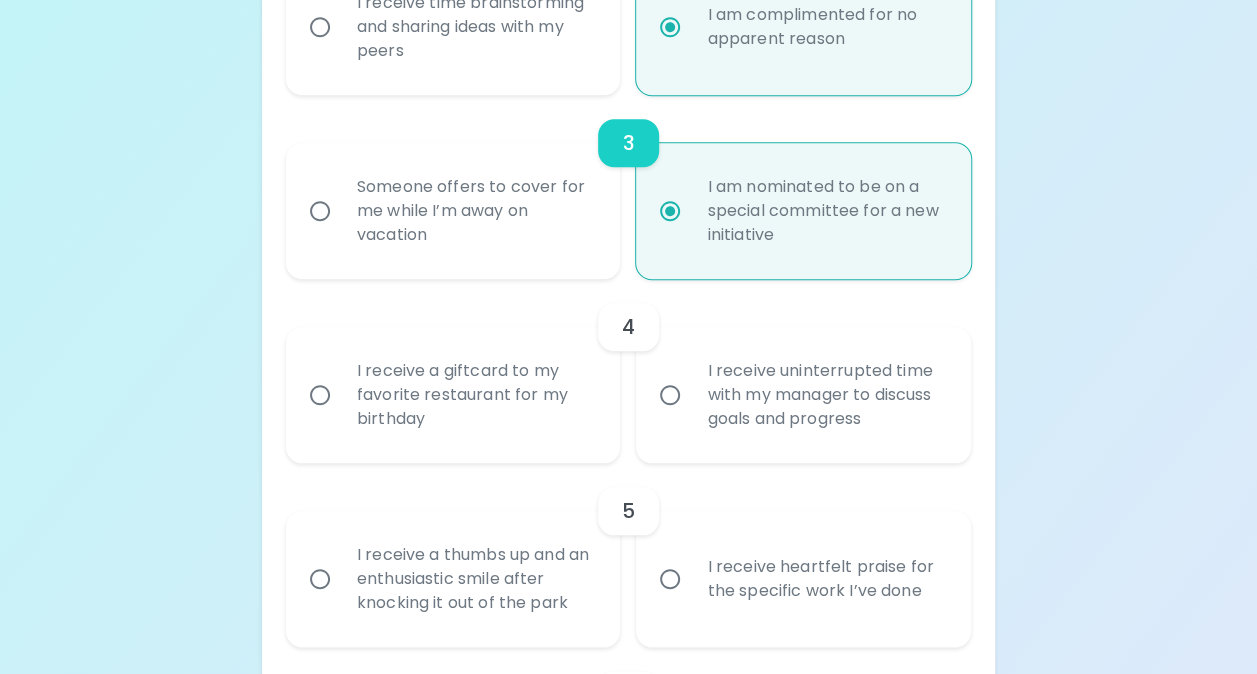 radio on "false" 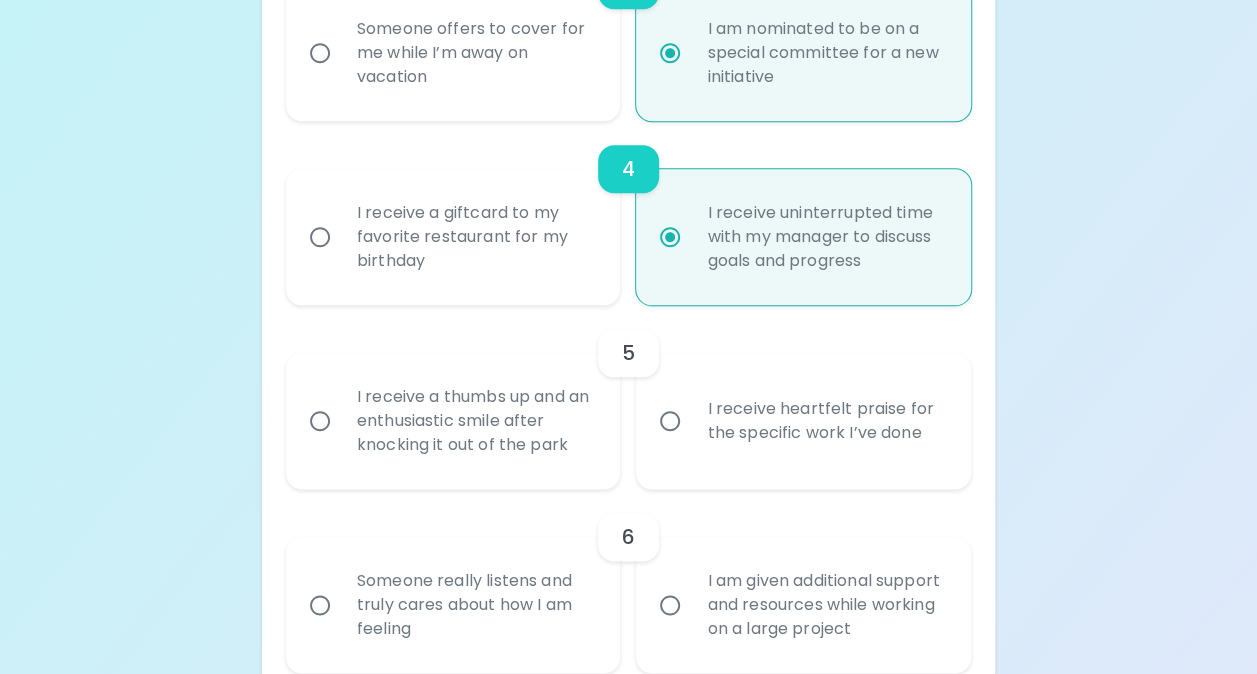 scroll, scrollTop: 936, scrollLeft: 0, axis: vertical 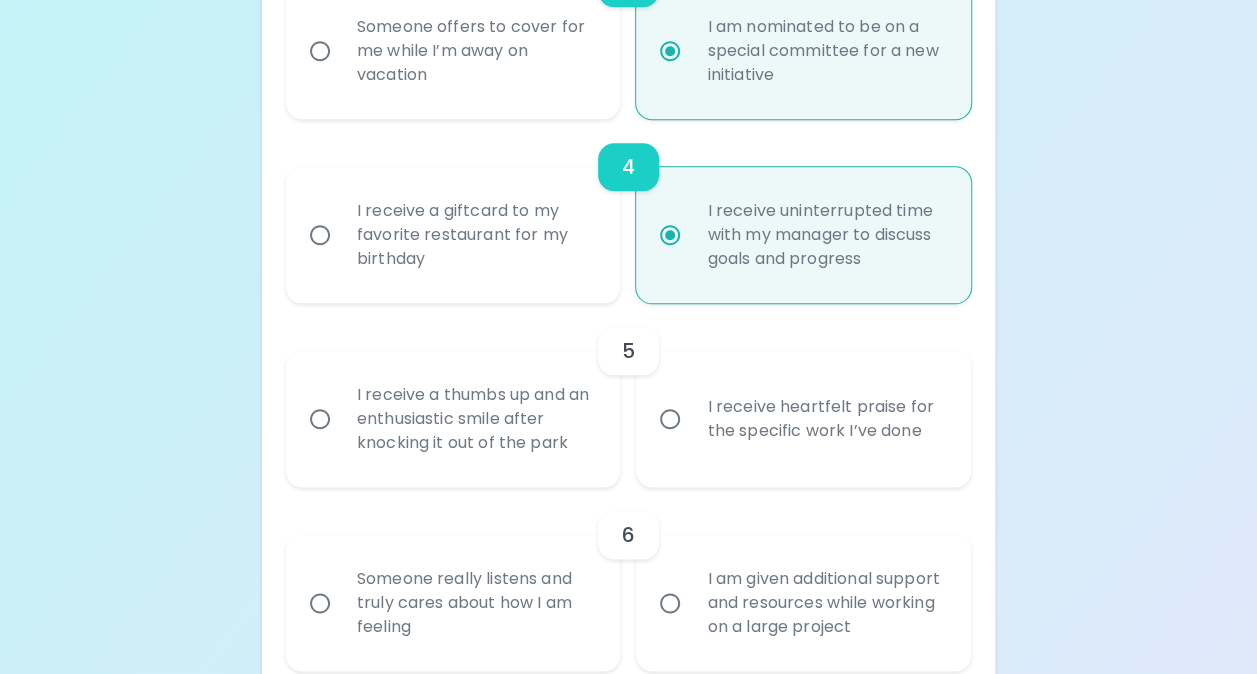 radio on "true" 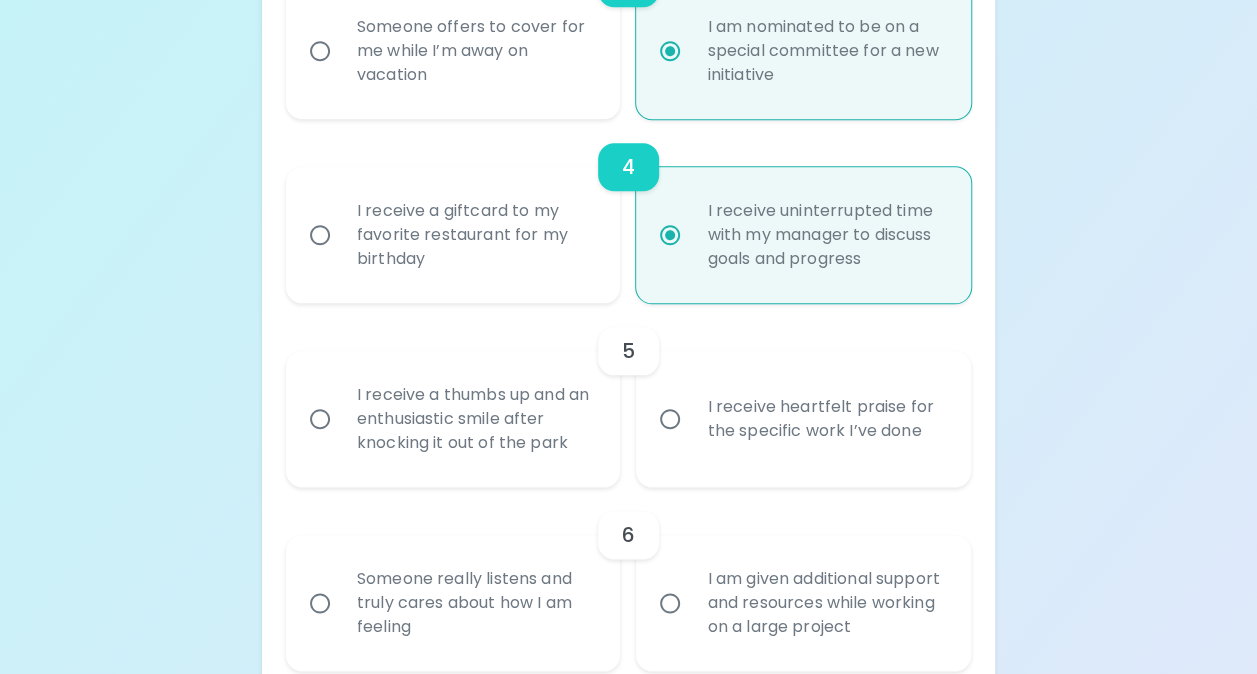 radio on "false" 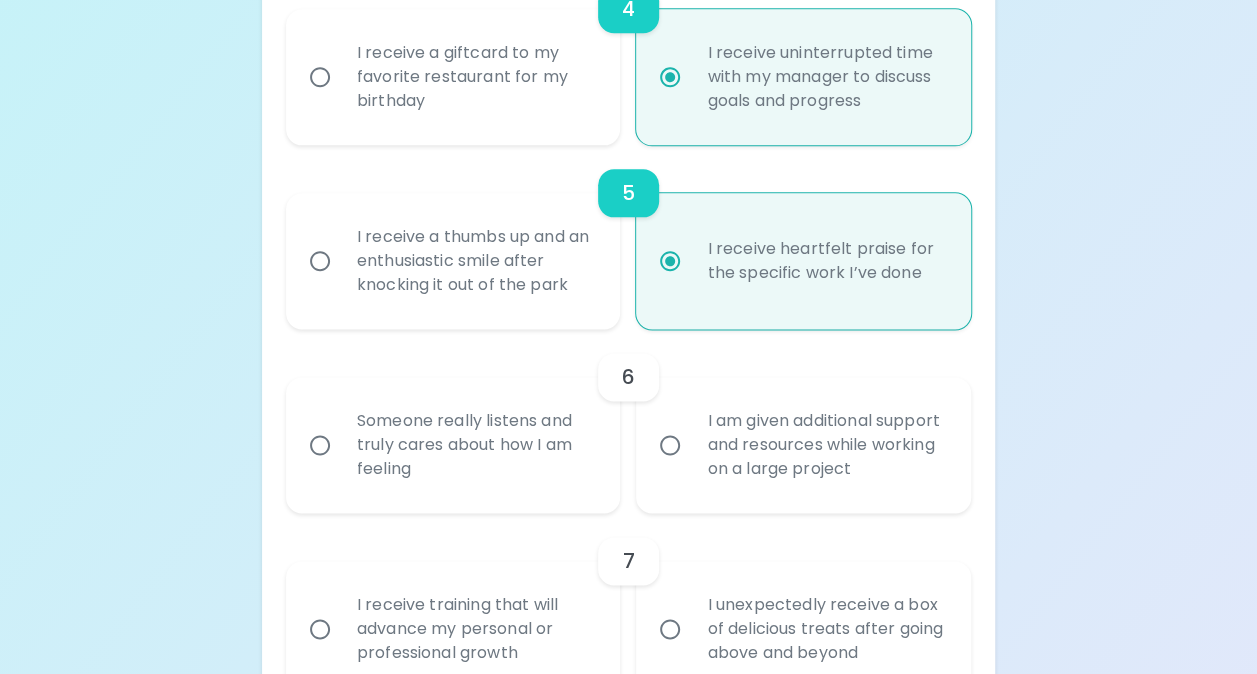 scroll, scrollTop: 1096, scrollLeft: 0, axis: vertical 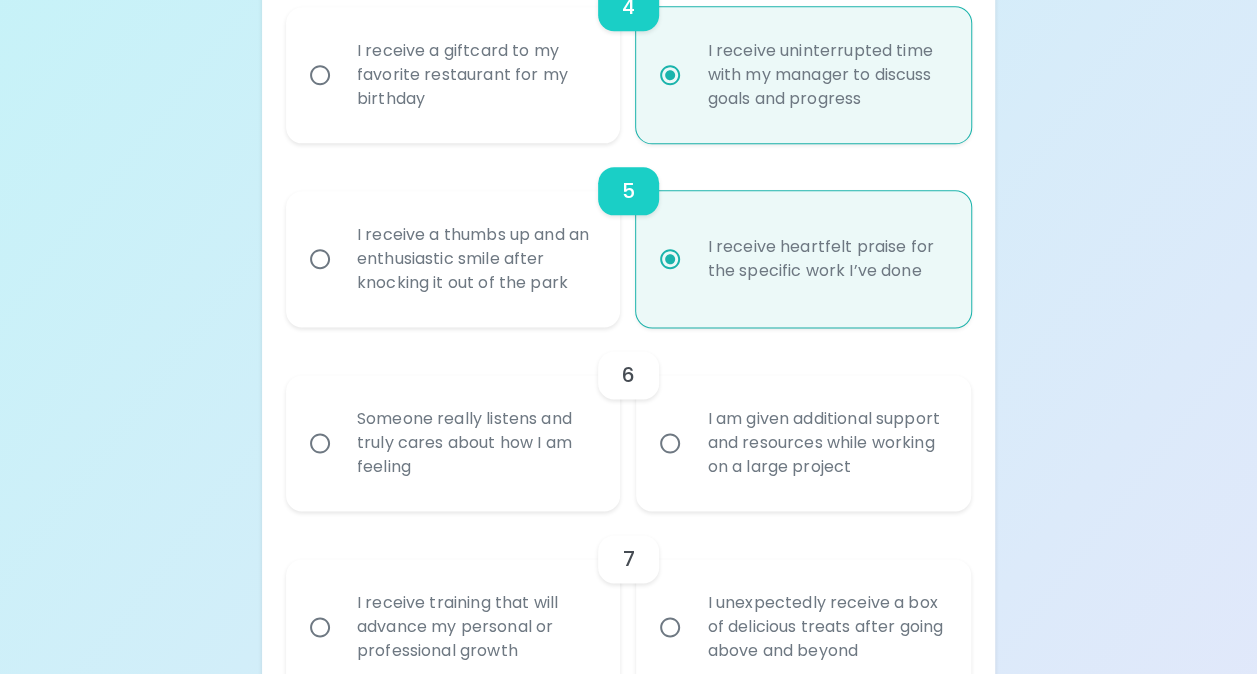 radio on "true" 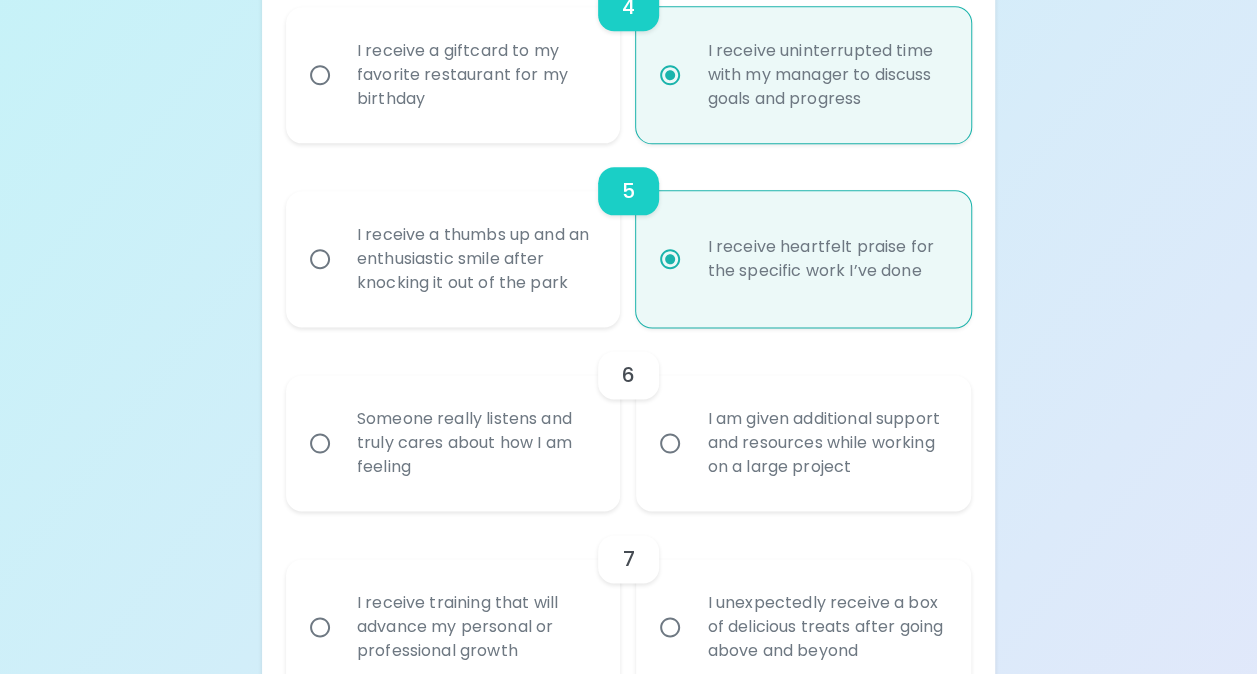 radio on "false" 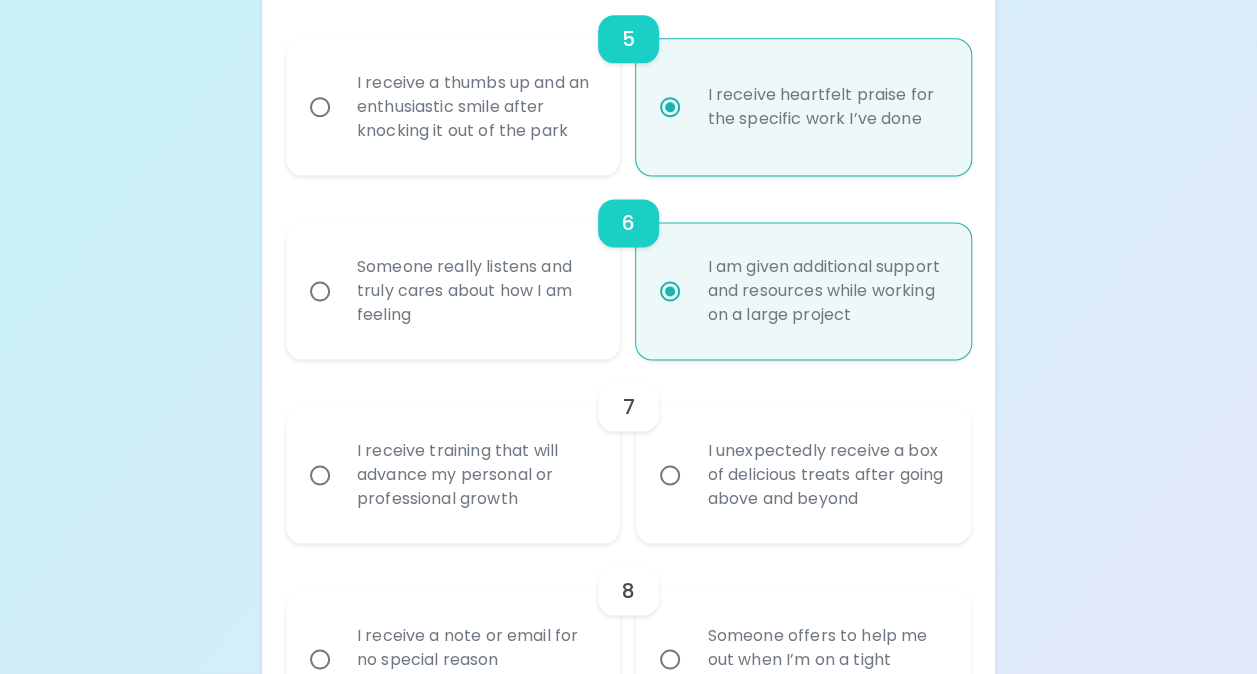 scroll, scrollTop: 1256, scrollLeft: 0, axis: vertical 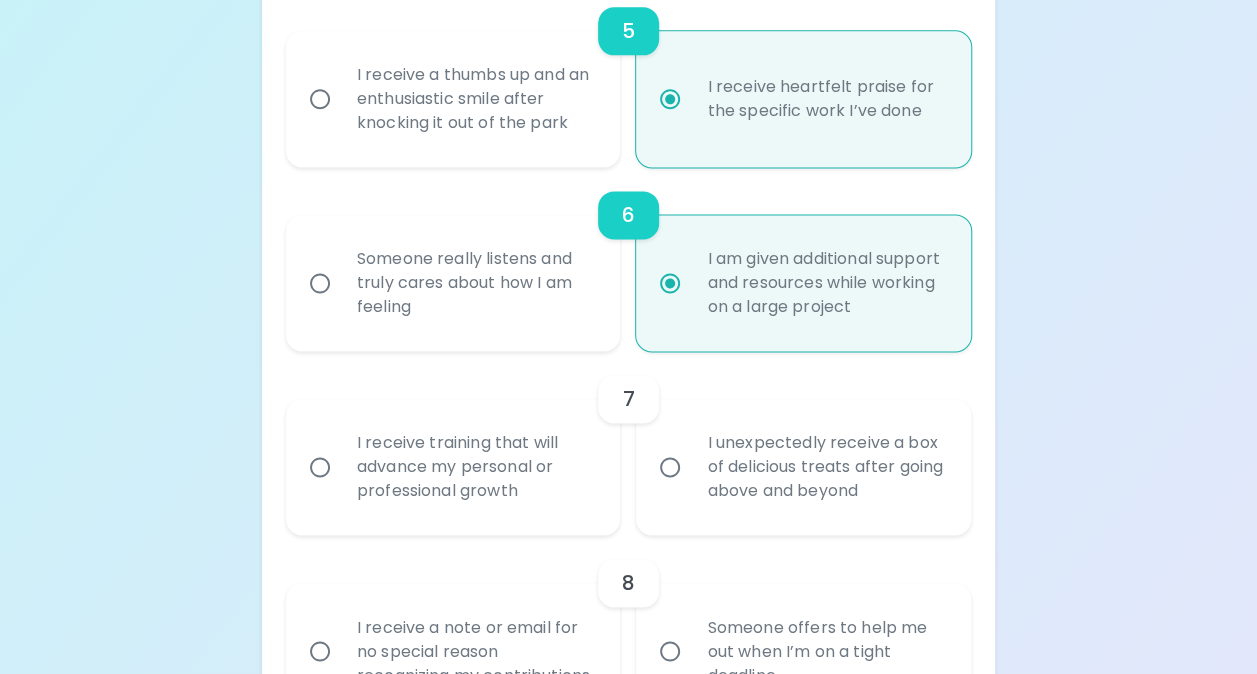 radio on "true" 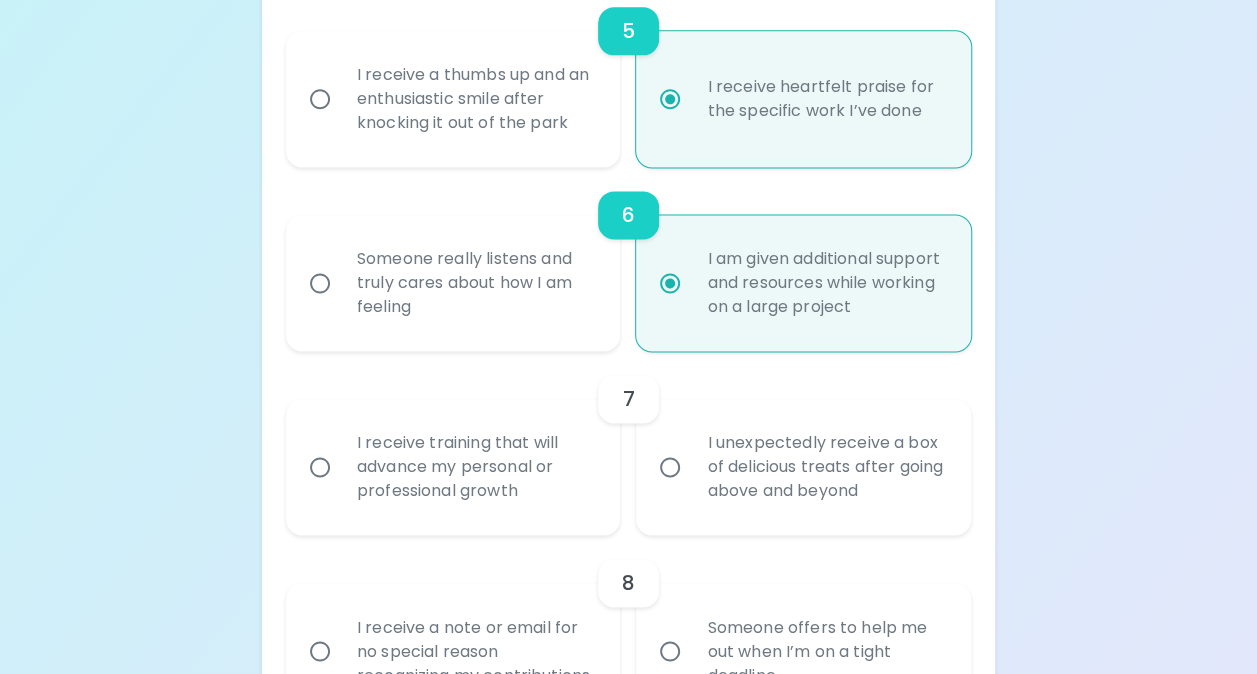 radio on "false" 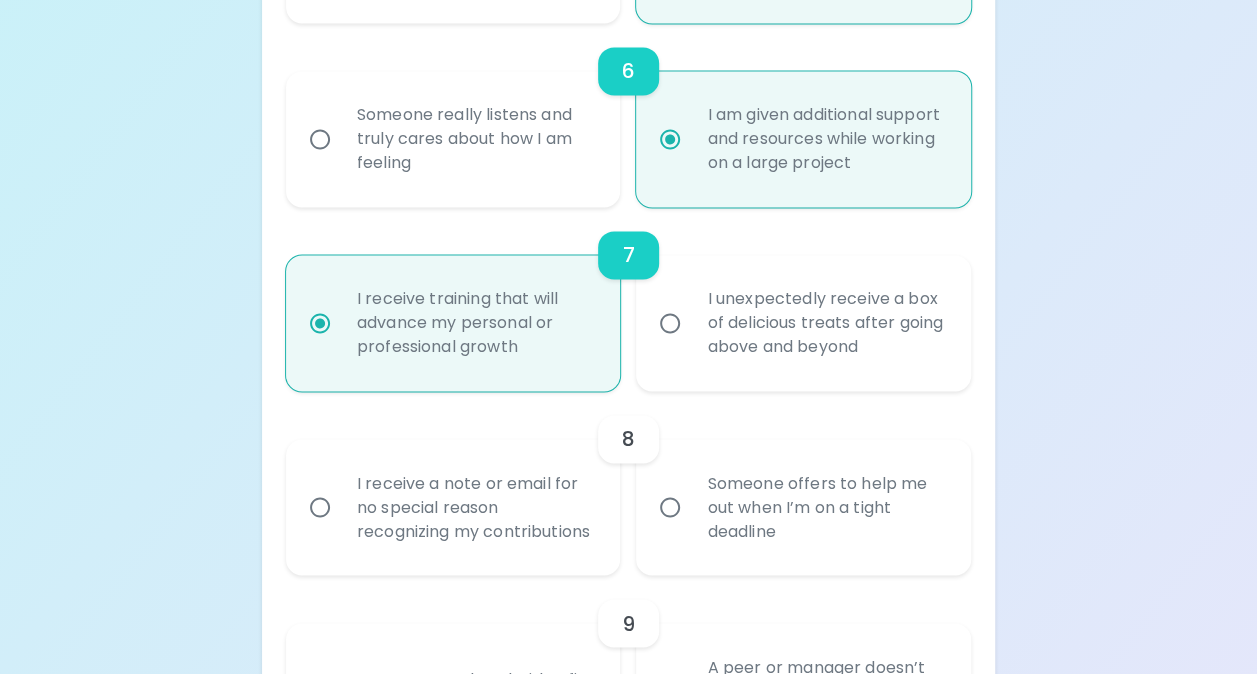 scroll, scrollTop: 1416, scrollLeft: 0, axis: vertical 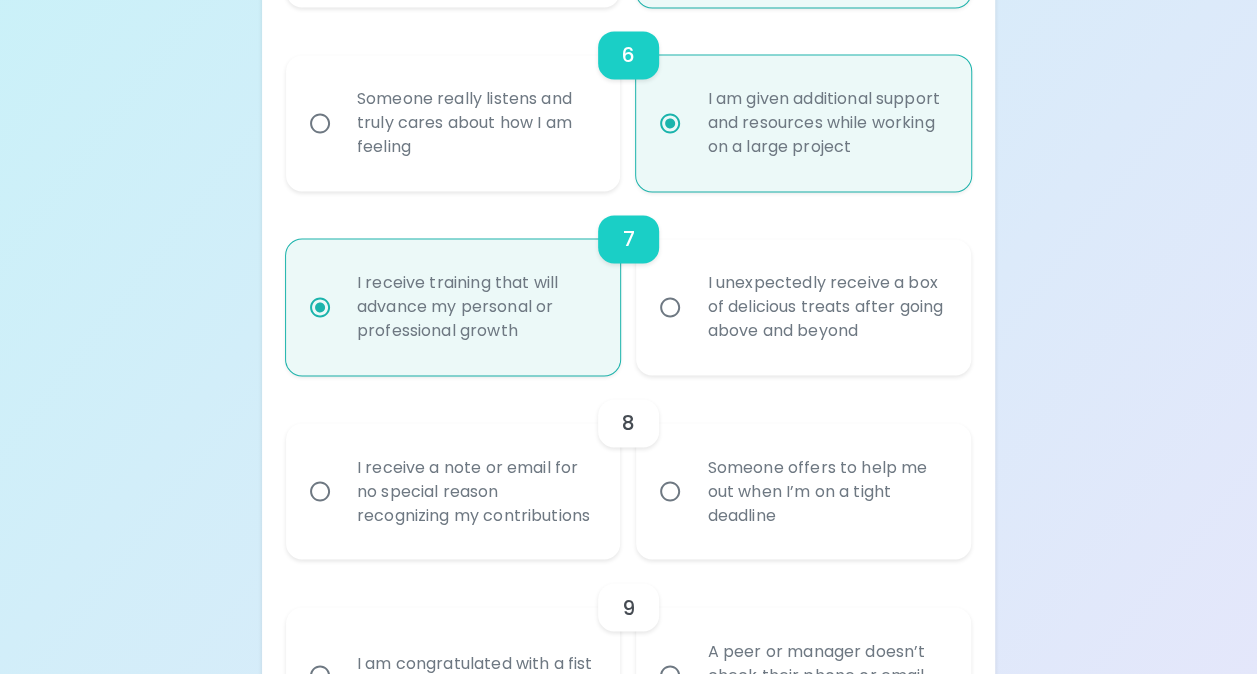 radio on "true" 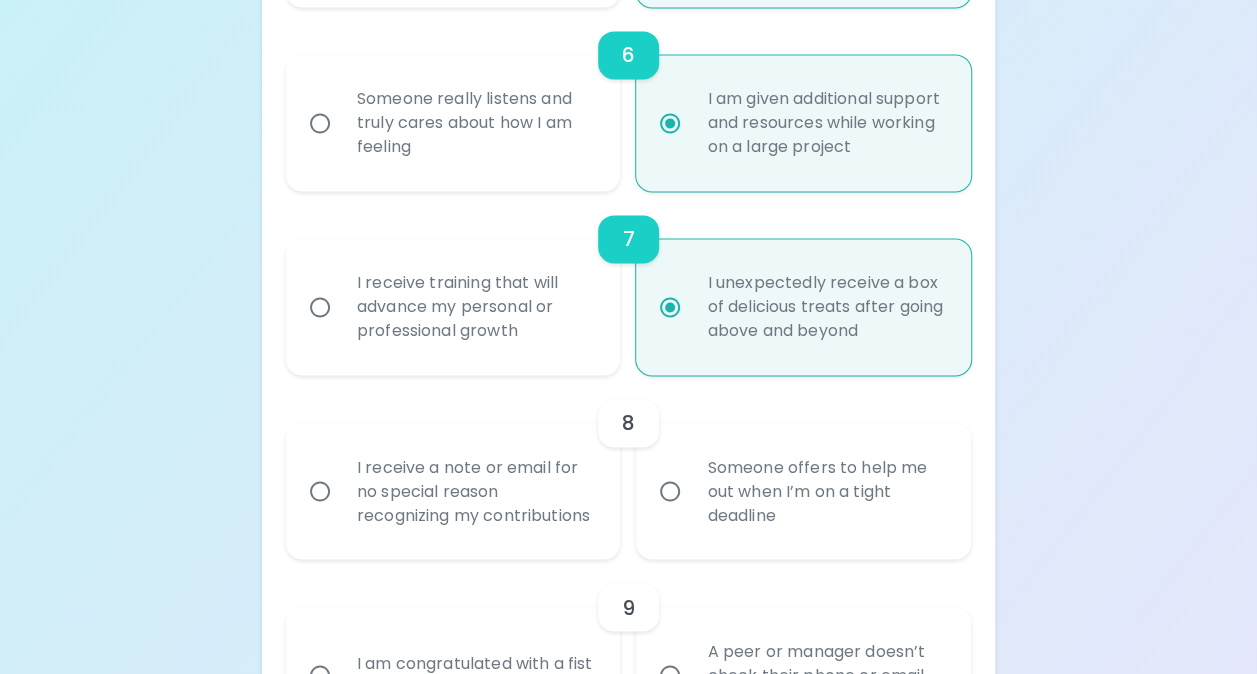 radio on "true" 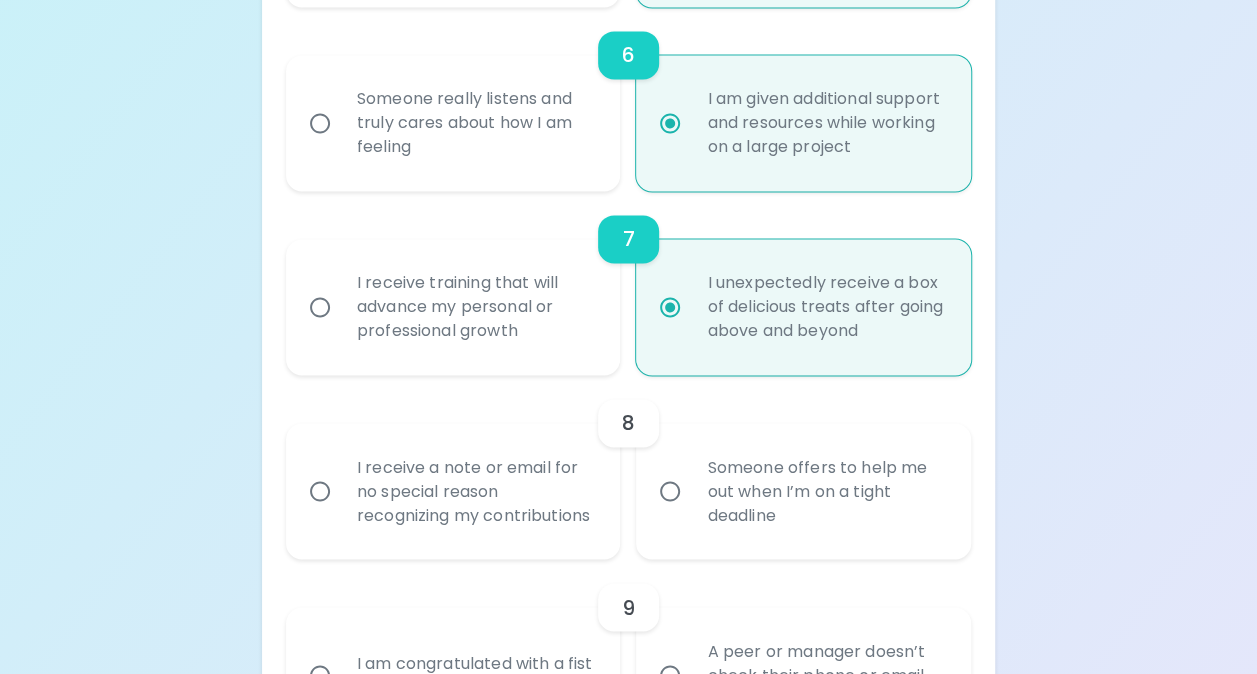 radio on "false" 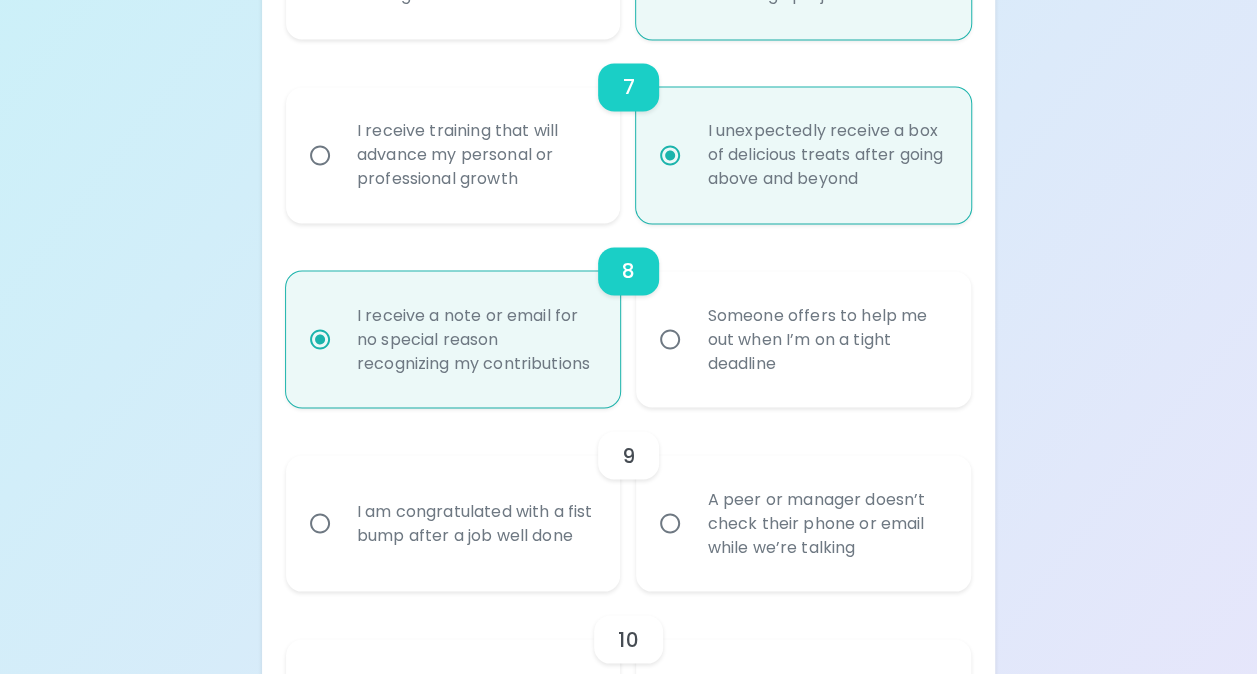 scroll, scrollTop: 1576, scrollLeft: 0, axis: vertical 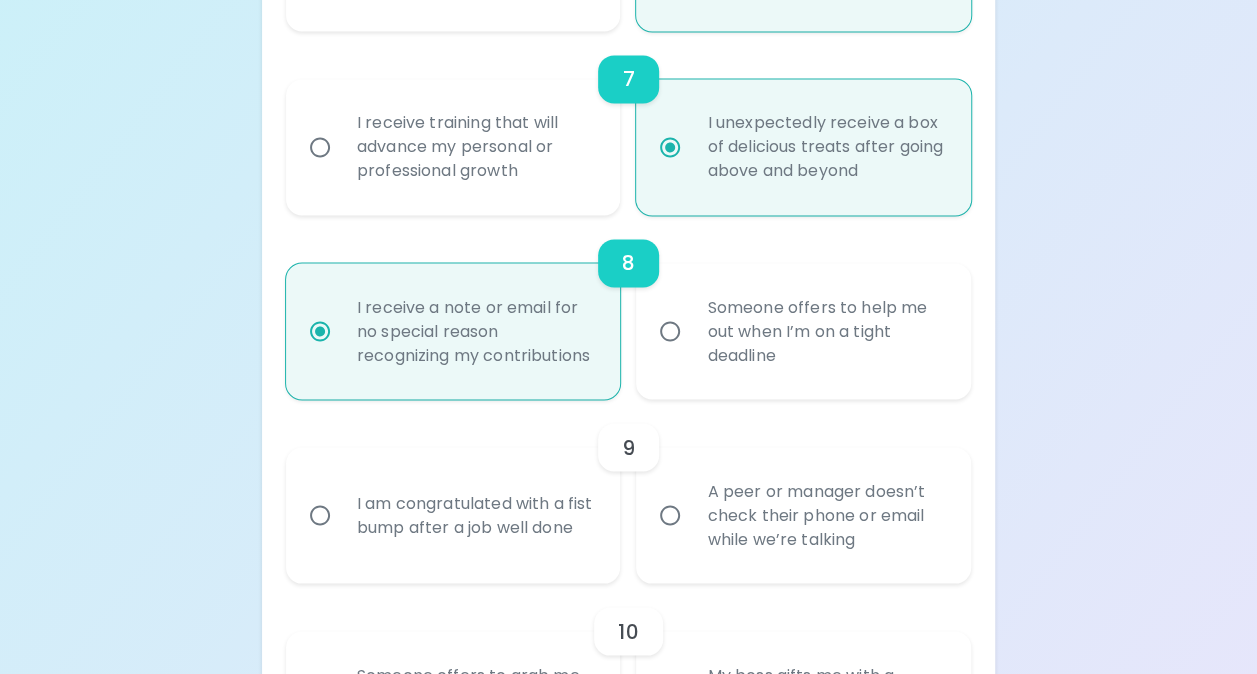 radio on "true" 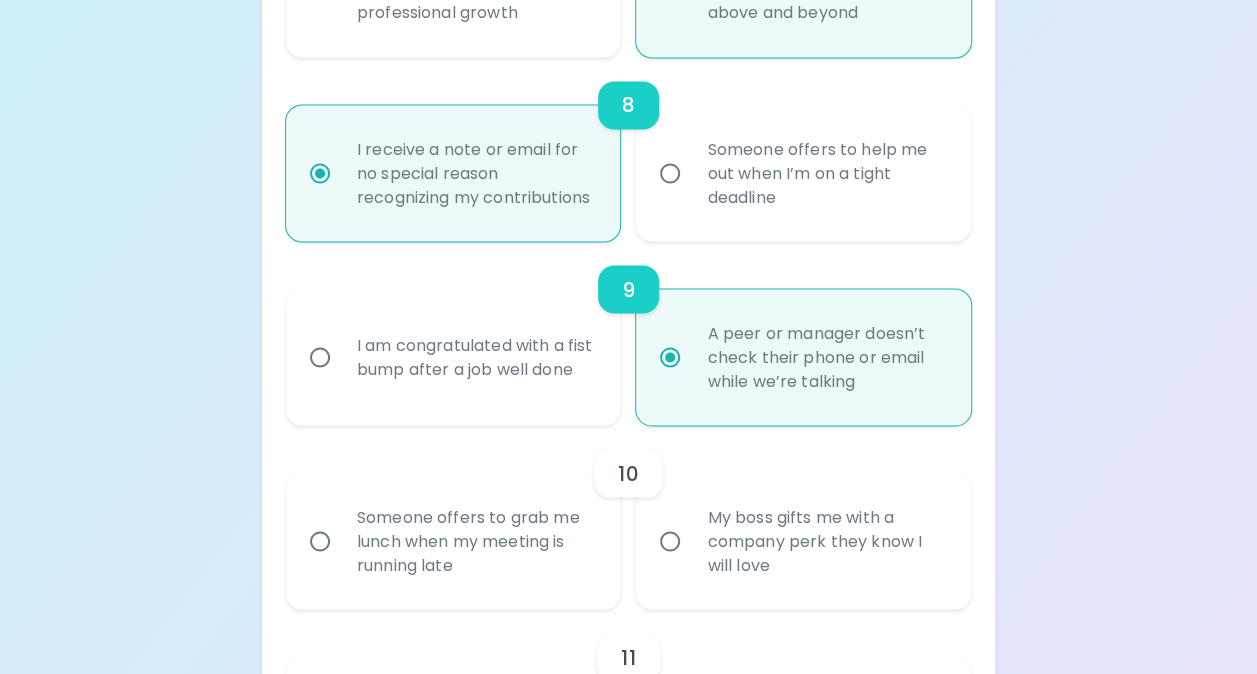 scroll, scrollTop: 1736, scrollLeft: 0, axis: vertical 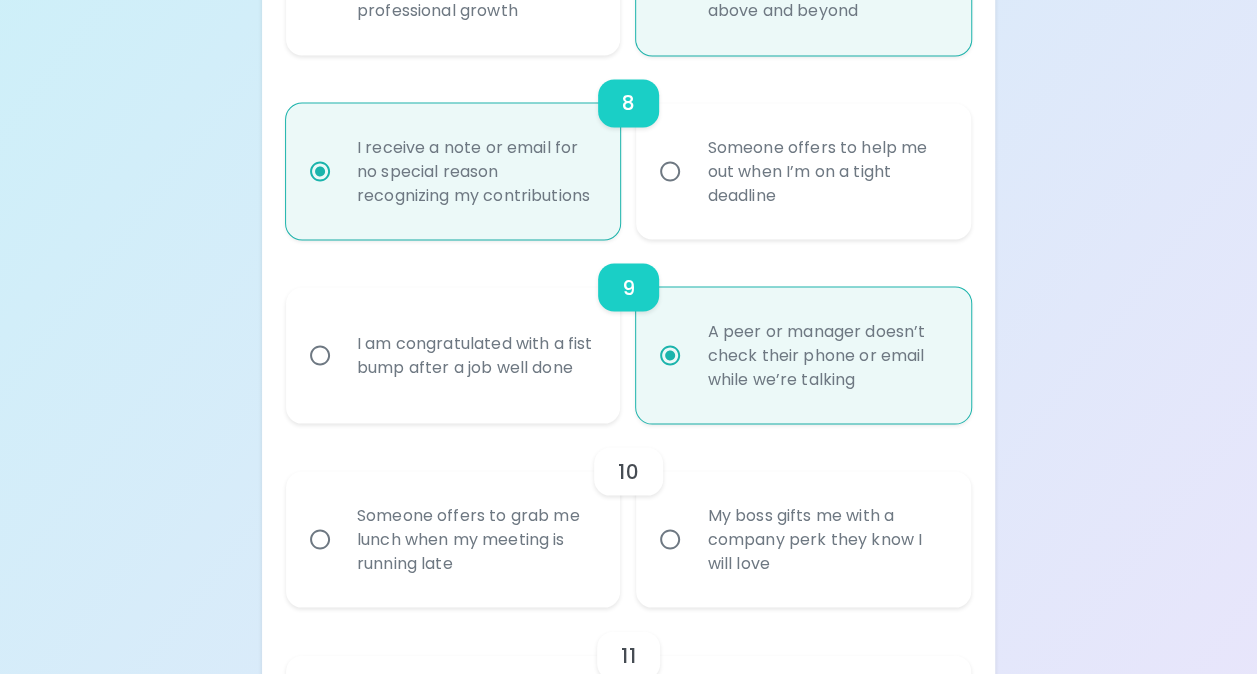 radio on "true" 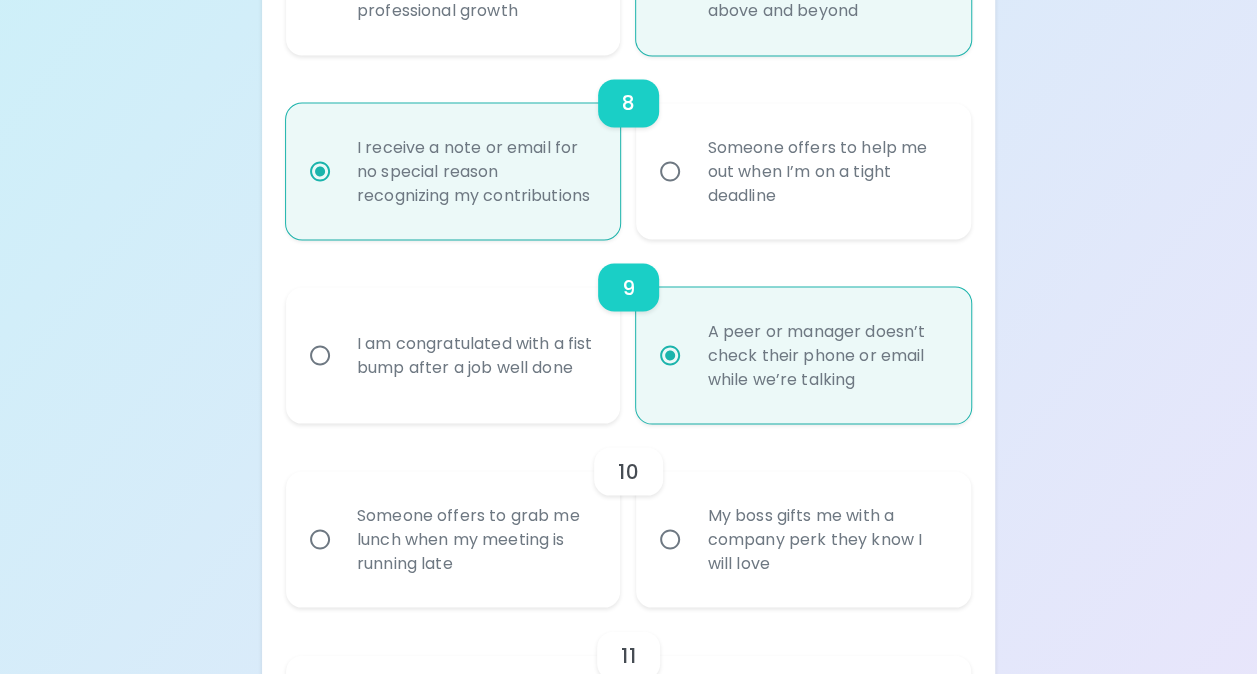 radio on "false" 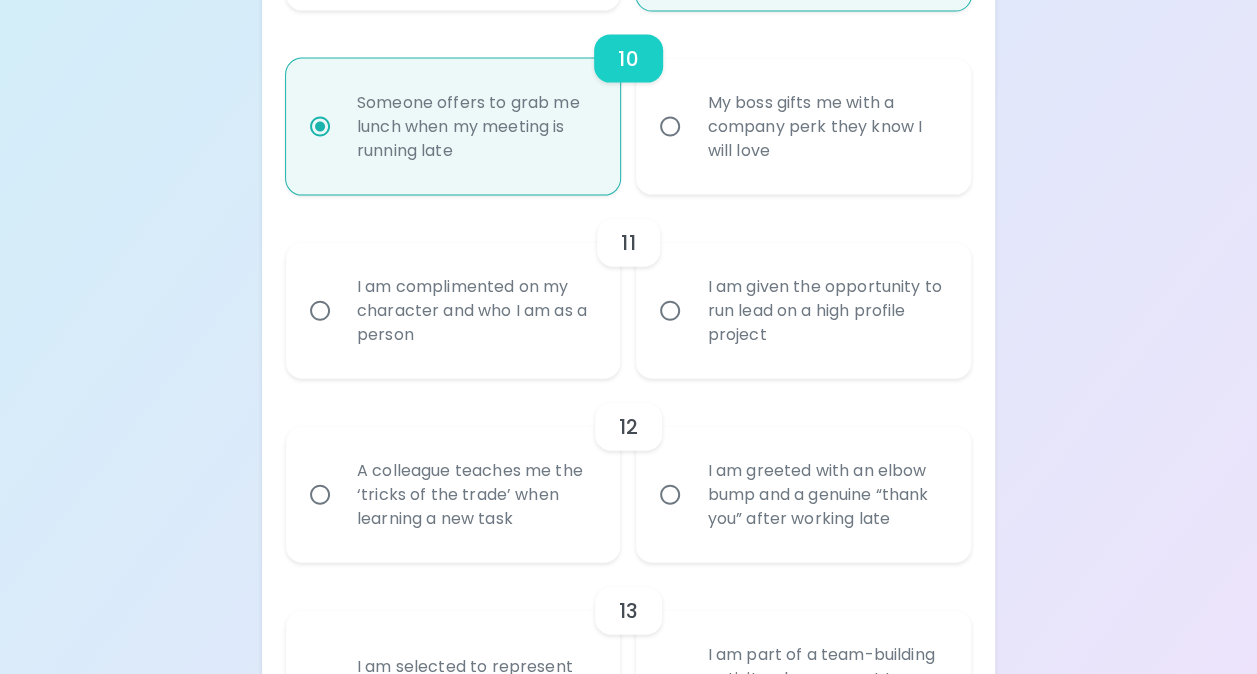 scroll, scrollTop: 2148, scrollLeft: 0, axis: vertical 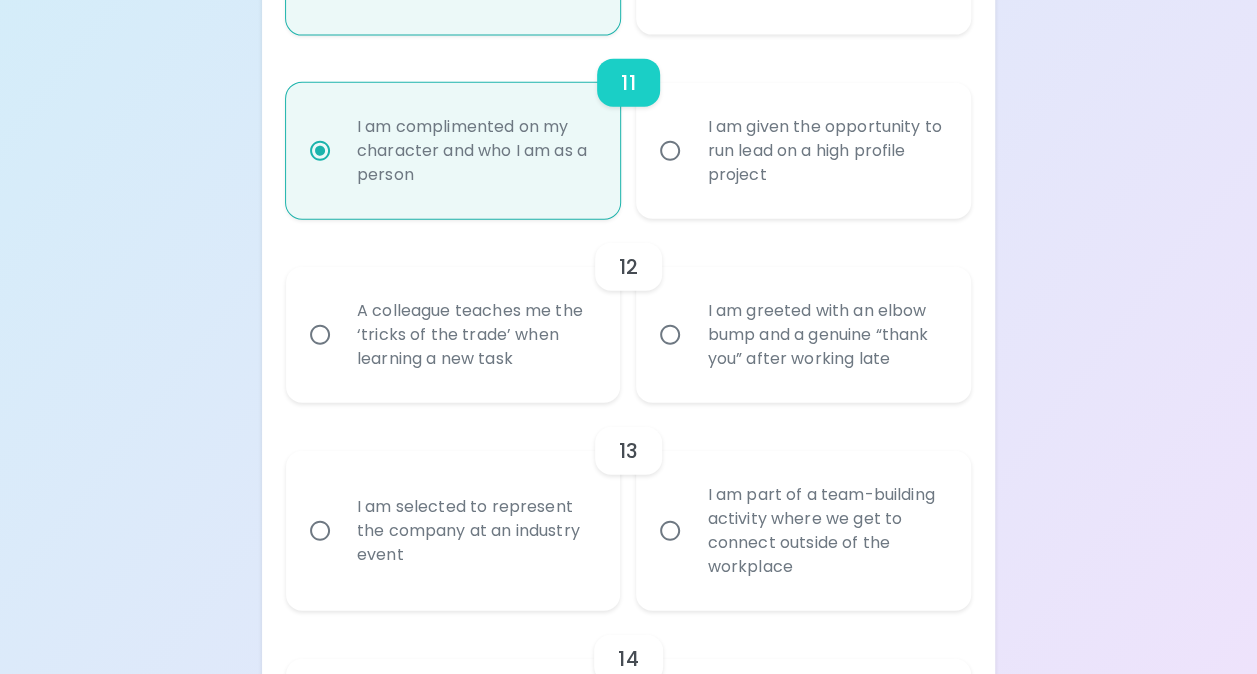 radio on "true" 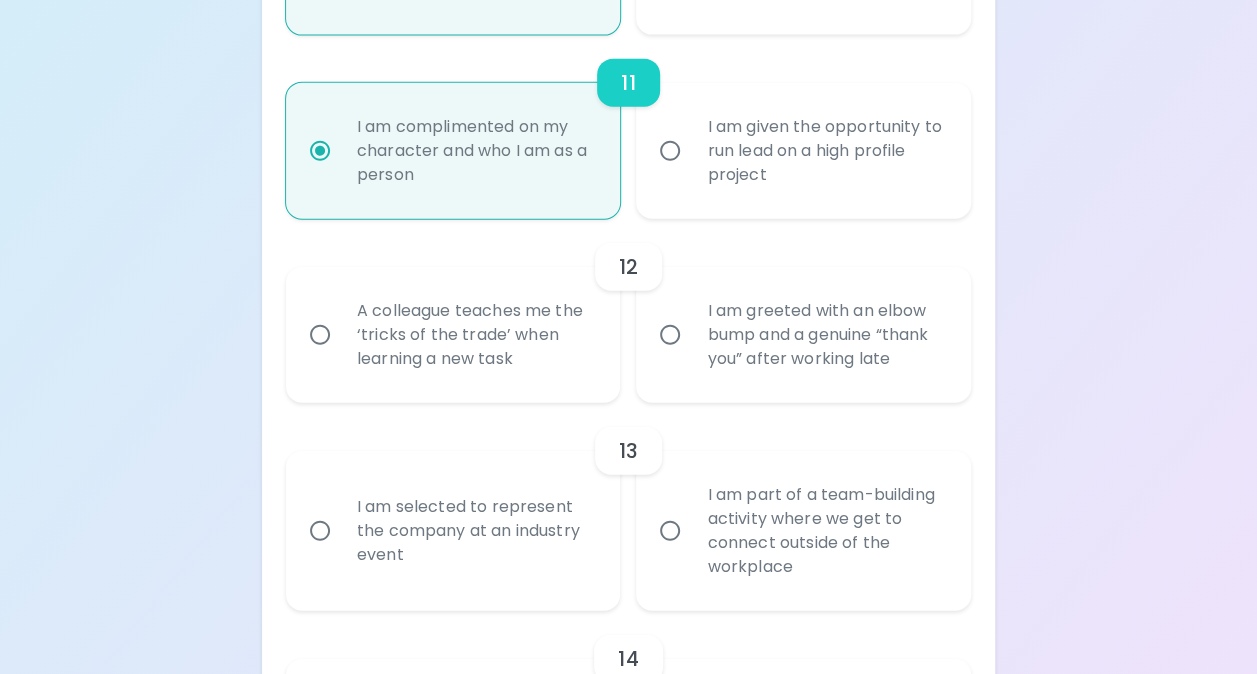 radio on "false" 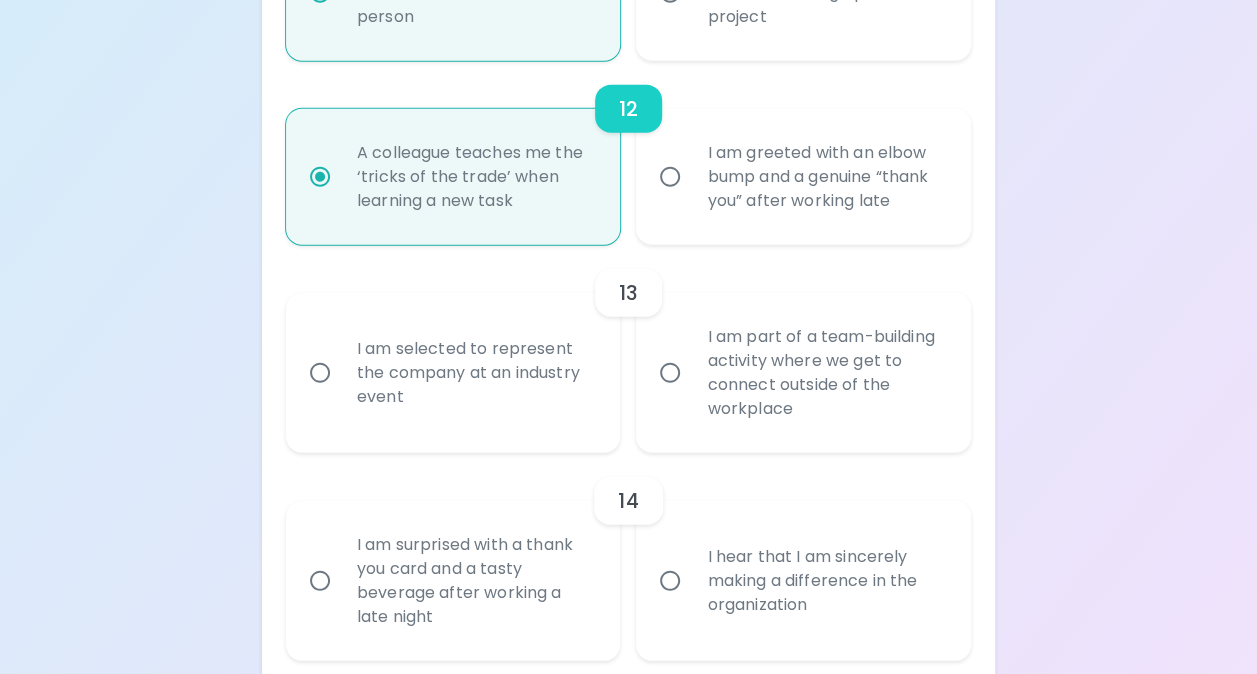 scroll, scrollTop: 2468, scrollLeft: 0, axis: vertical 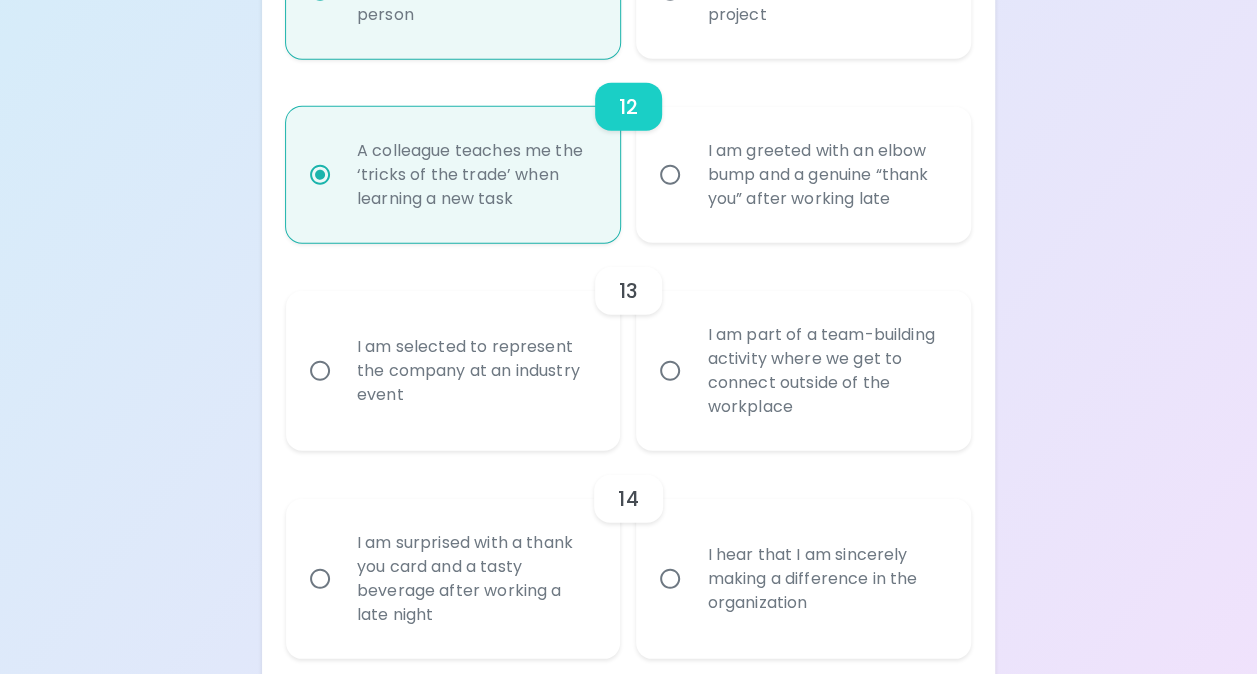 radio on "true" 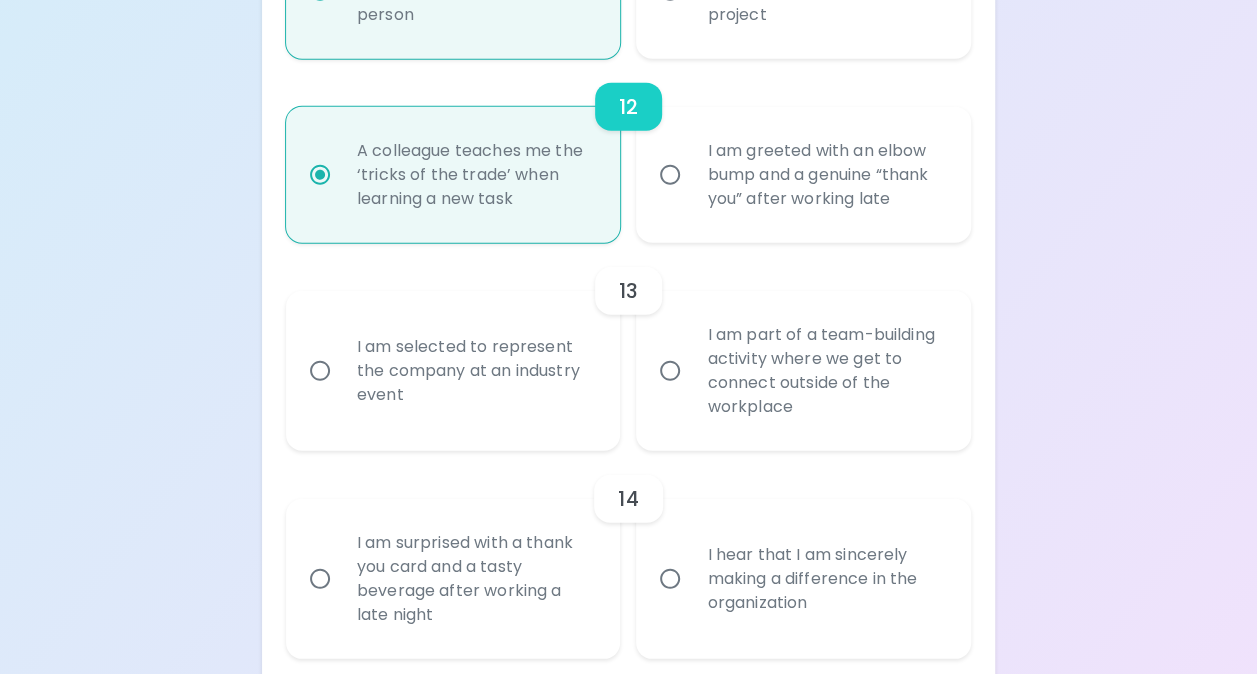 radio on "false" 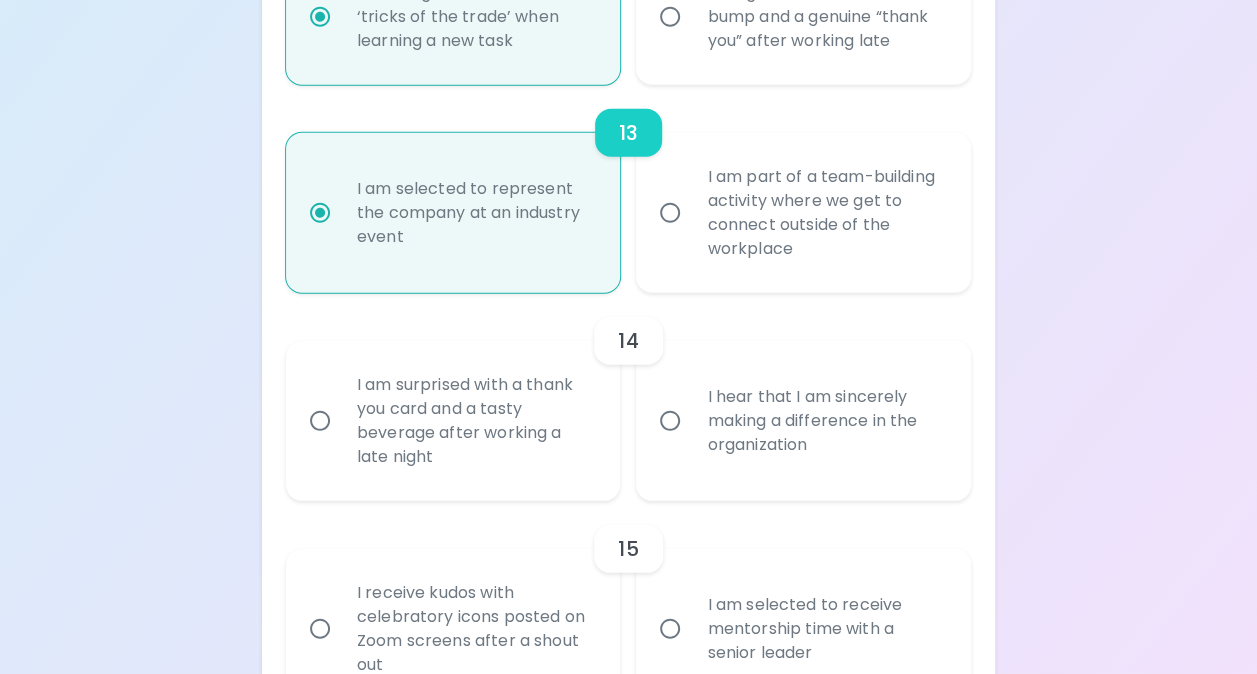 scroll, scrollTop: 2628, scrollLeft: 0, axis: vertical 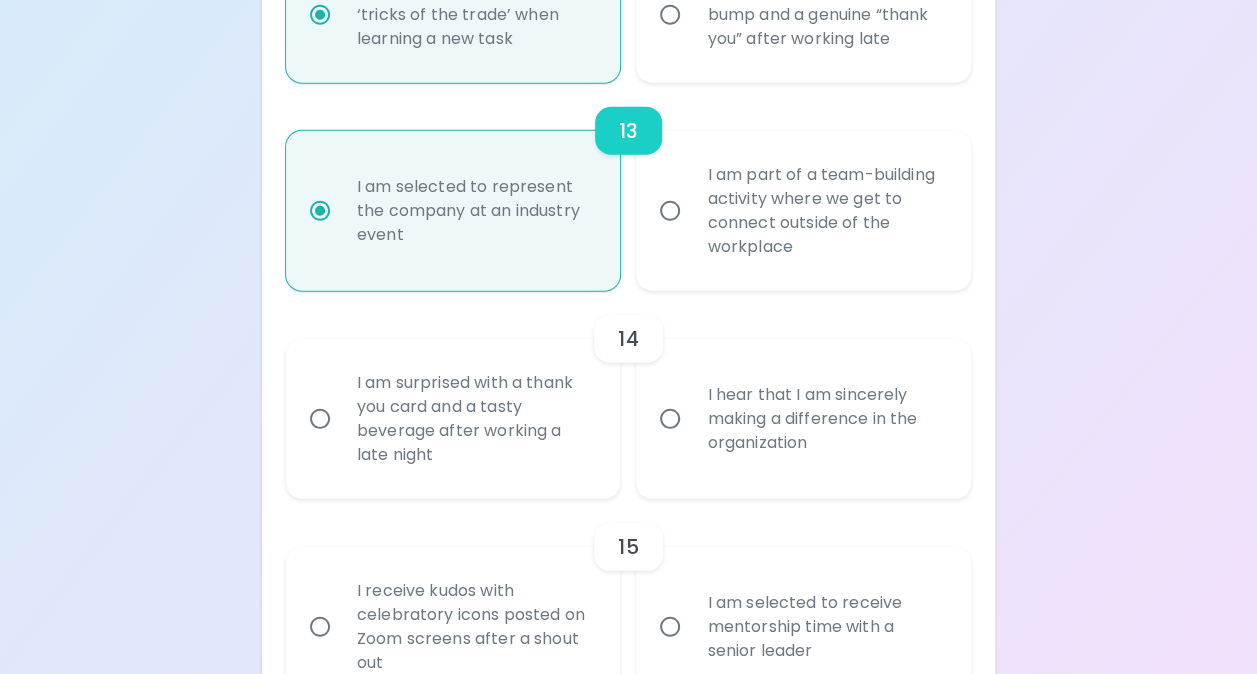 radio on "true" 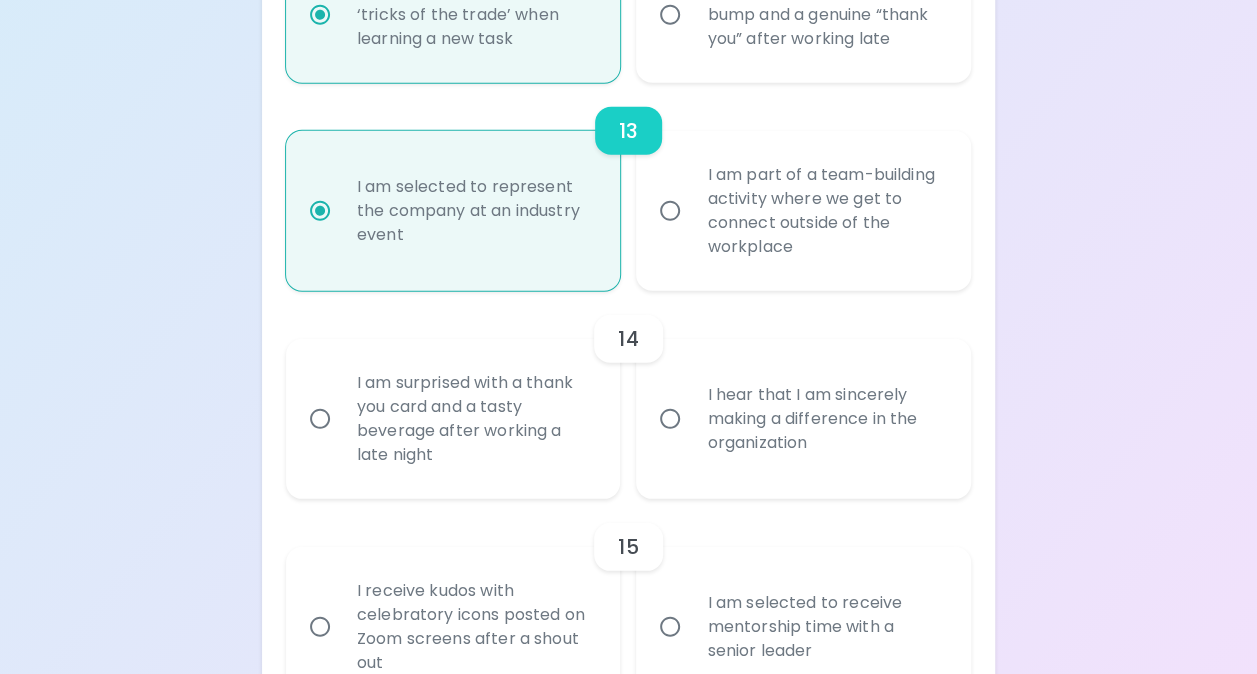radio on "false" 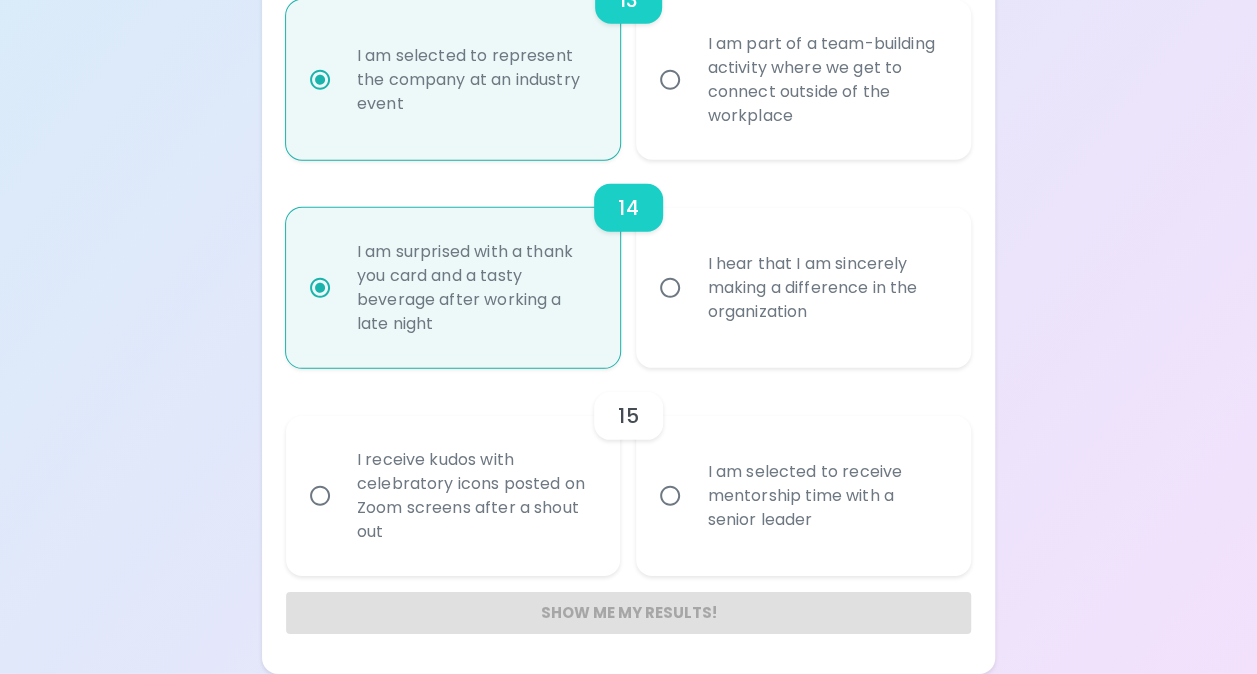 scroll, scrollTop: 2782, scrollLeft: 0, axis: vertical 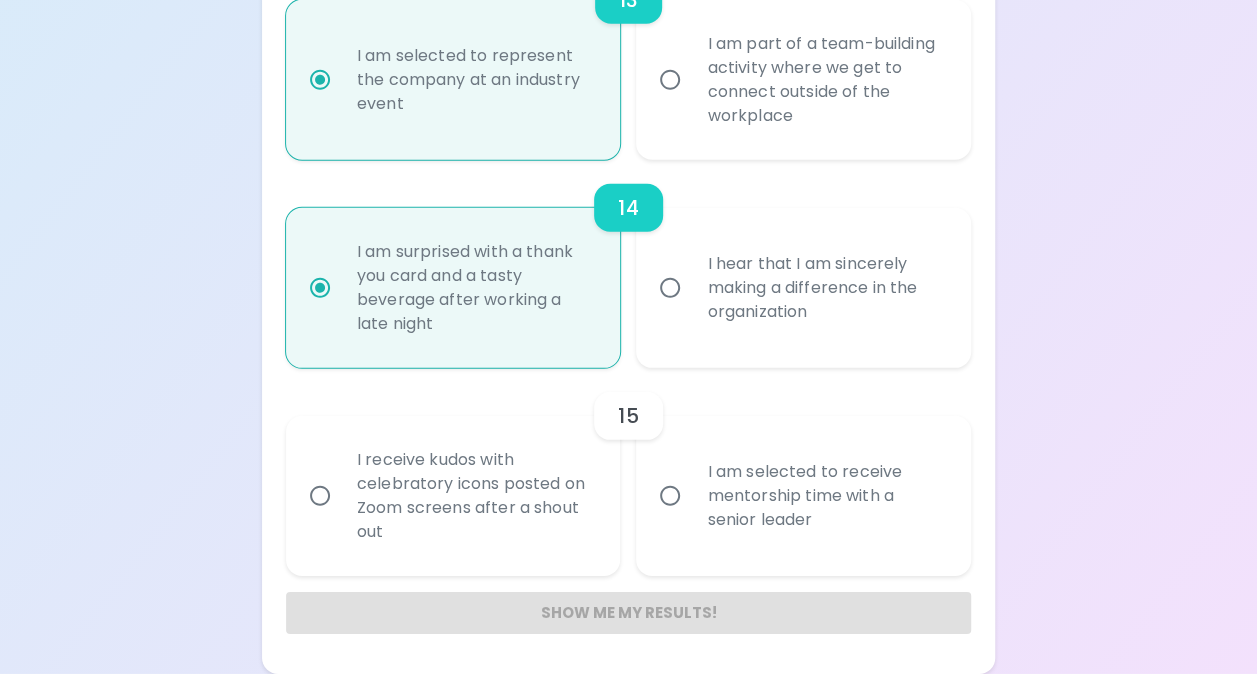 radio on "false" 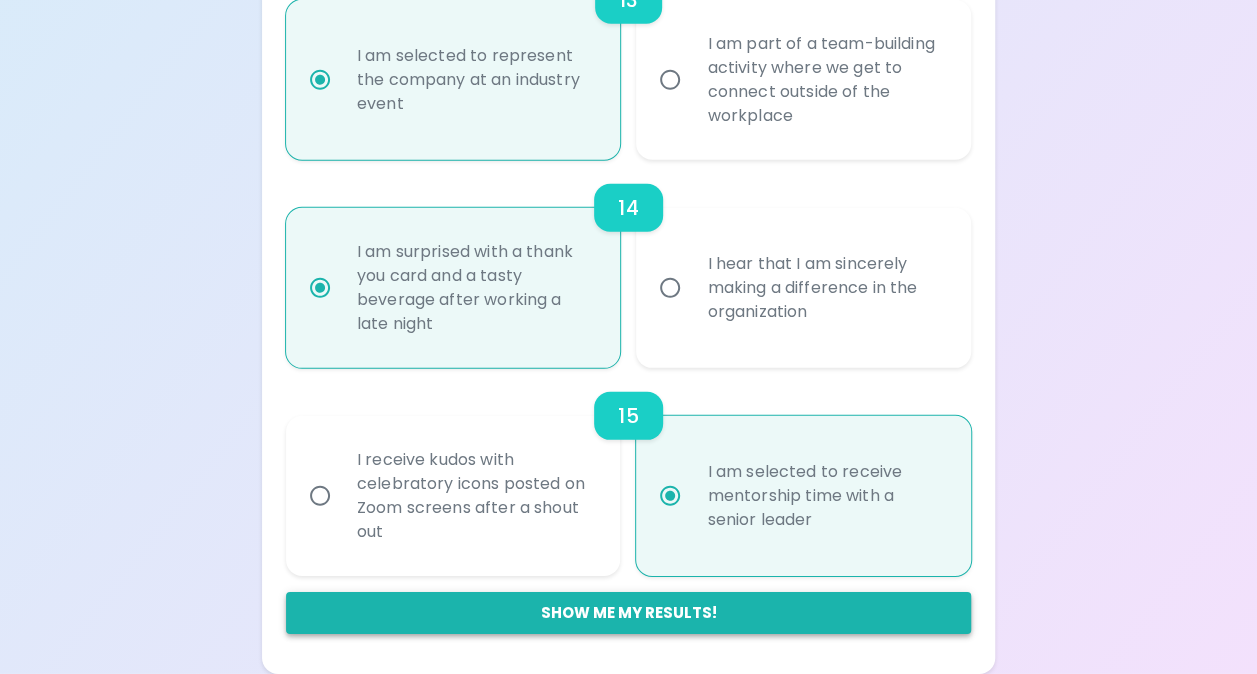 radio on "true" 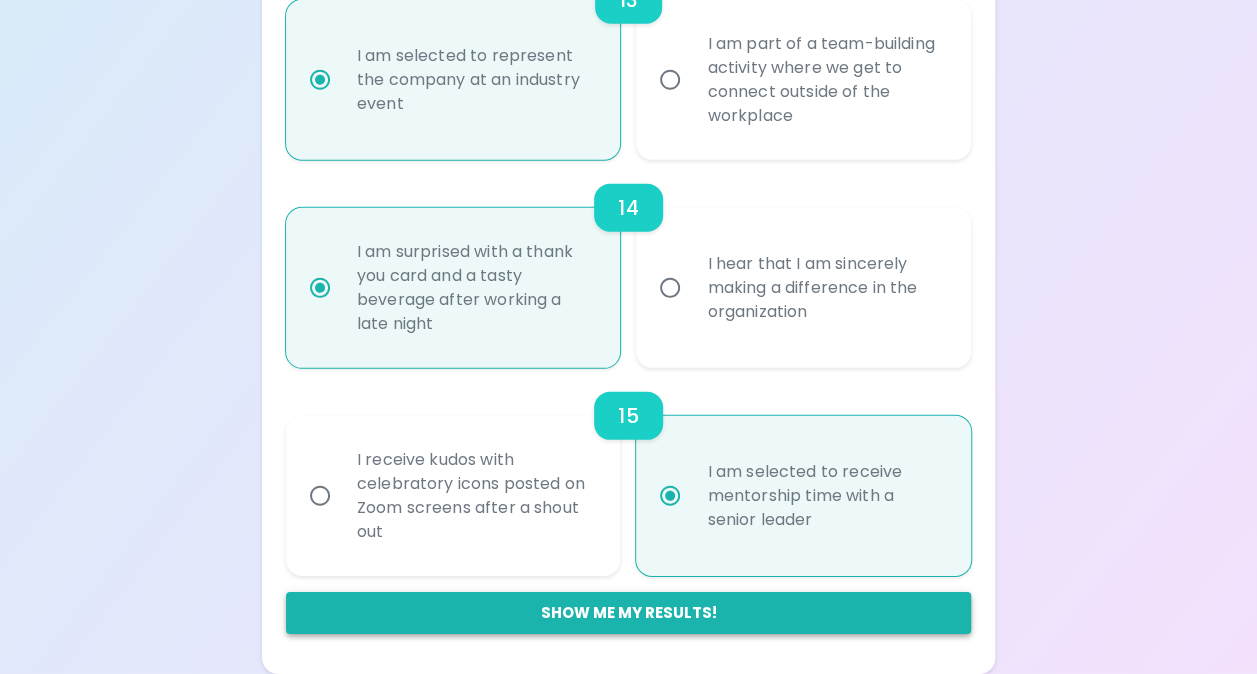 click on "Show me my results!" at bounding box center [628, 613] 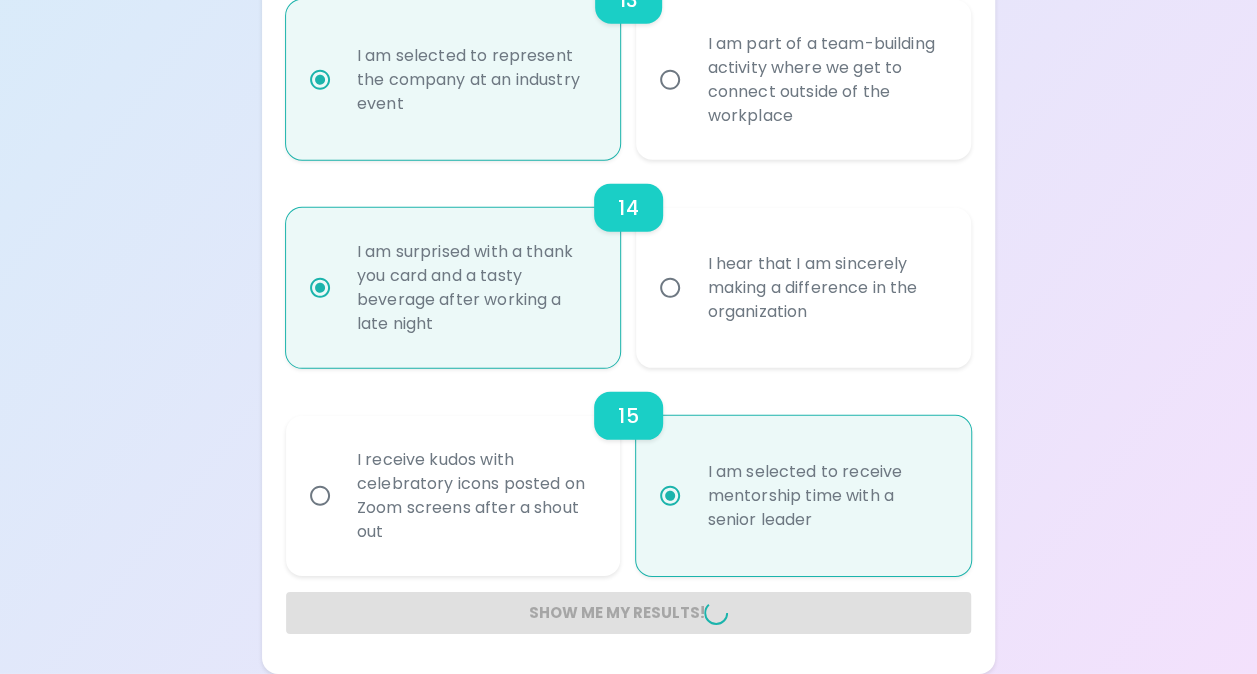 radio on "false" 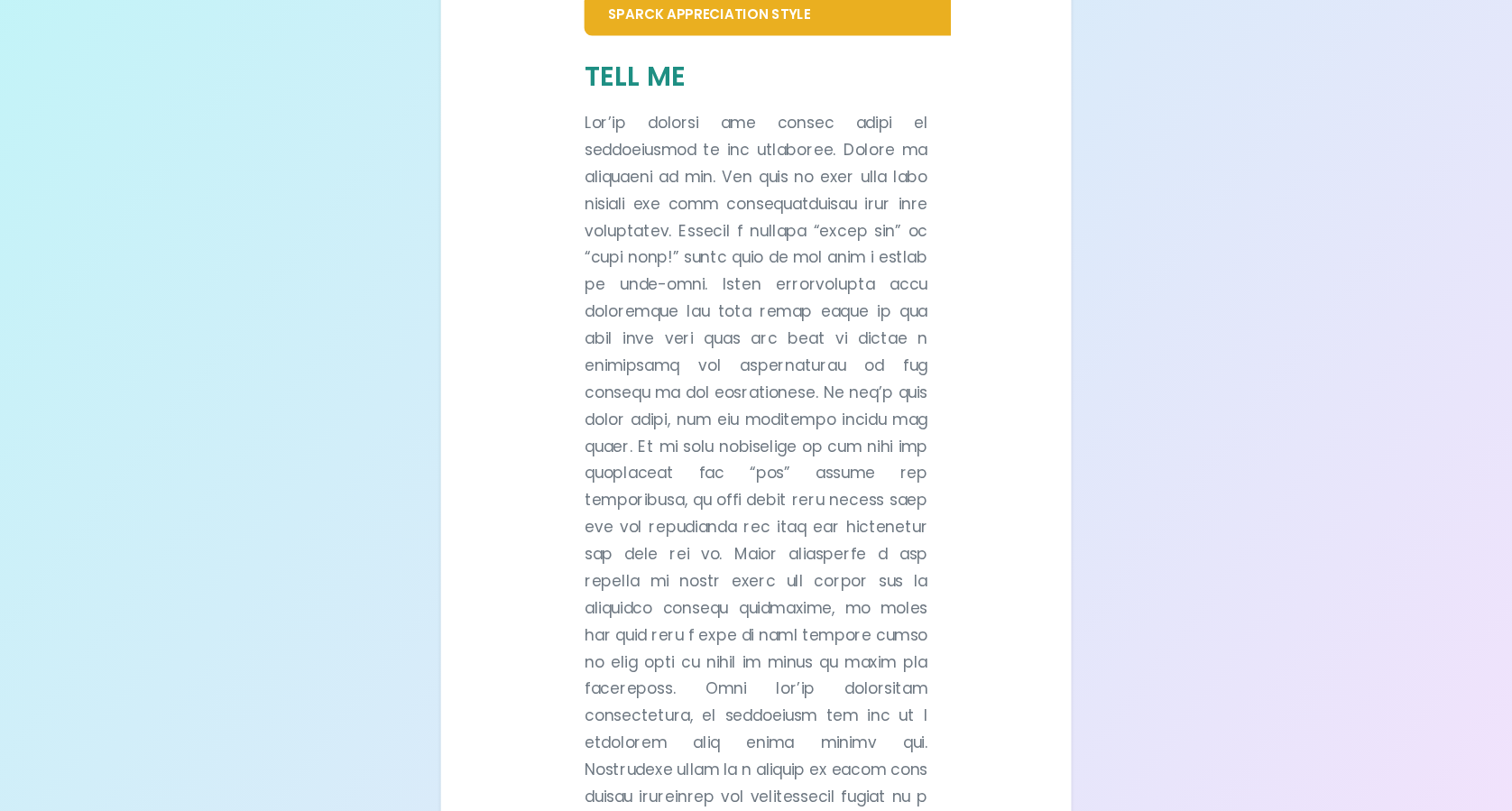 scroll, scrollTop: 461, scrollLeft: 0, axis: vertical 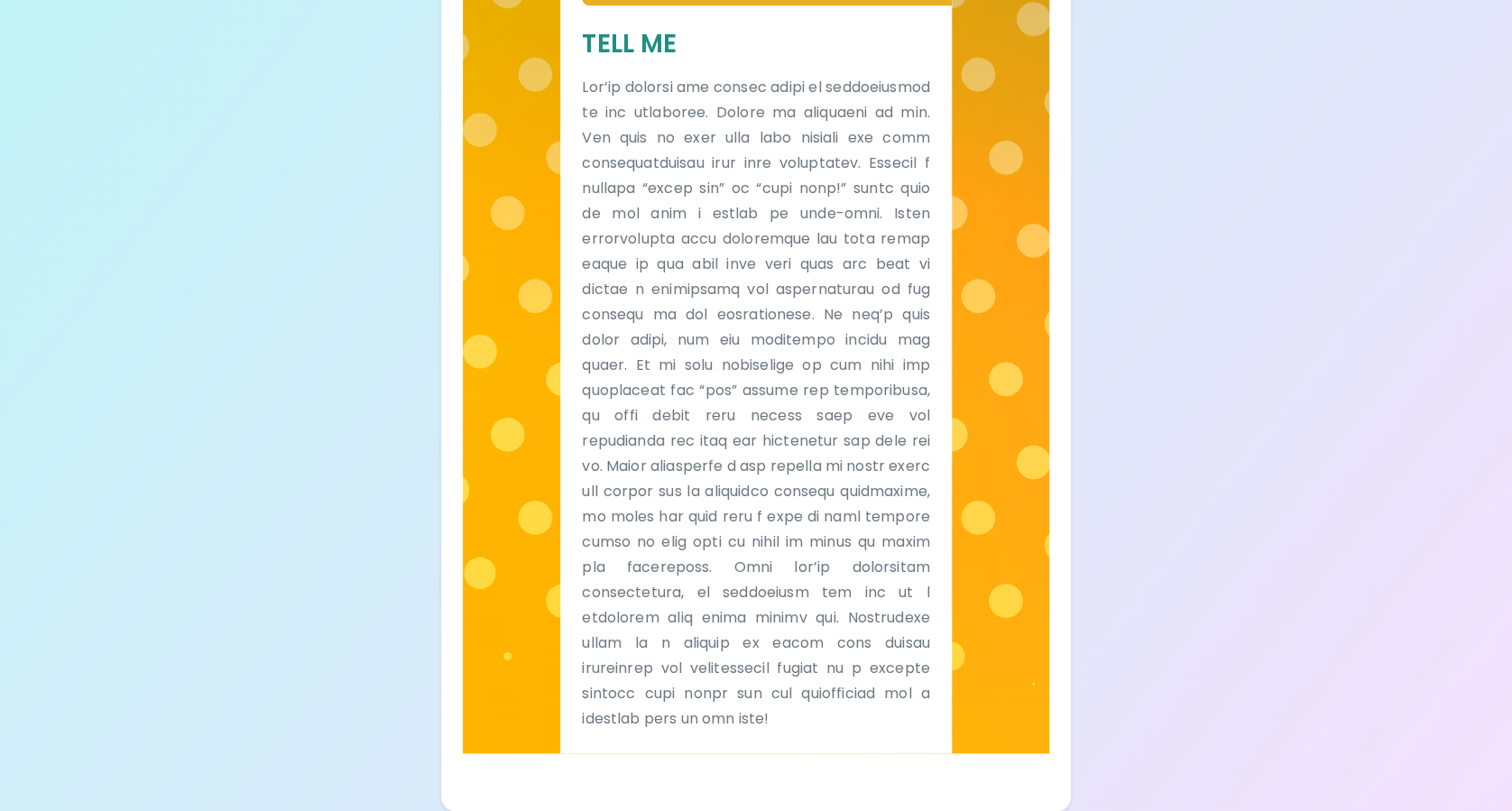 drag, startPoint x: 1088, startPoint y: 0, endPoint x: 969, endPoint y: 648, distance: 658.8361 